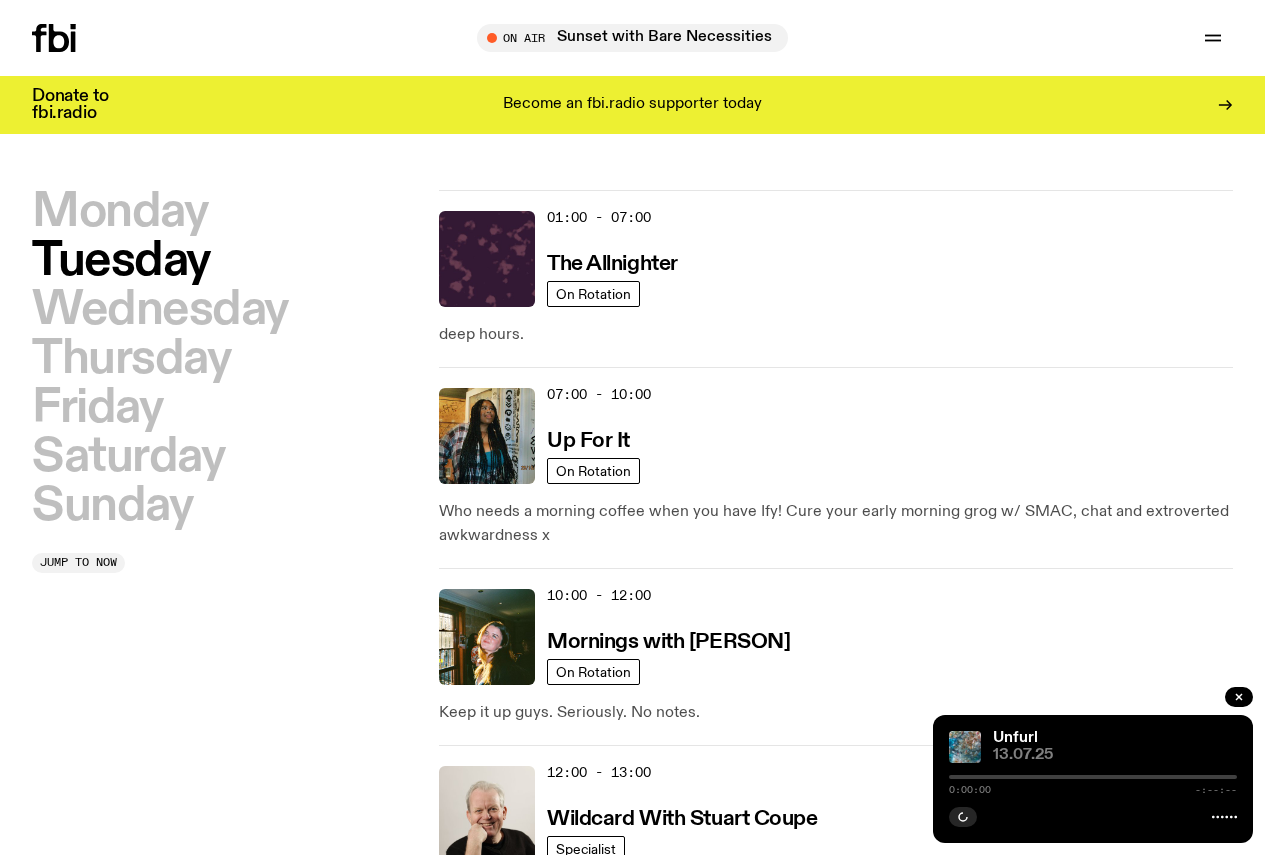 scroll, scrollTop: 0, scrollLeft: 0, axis: both 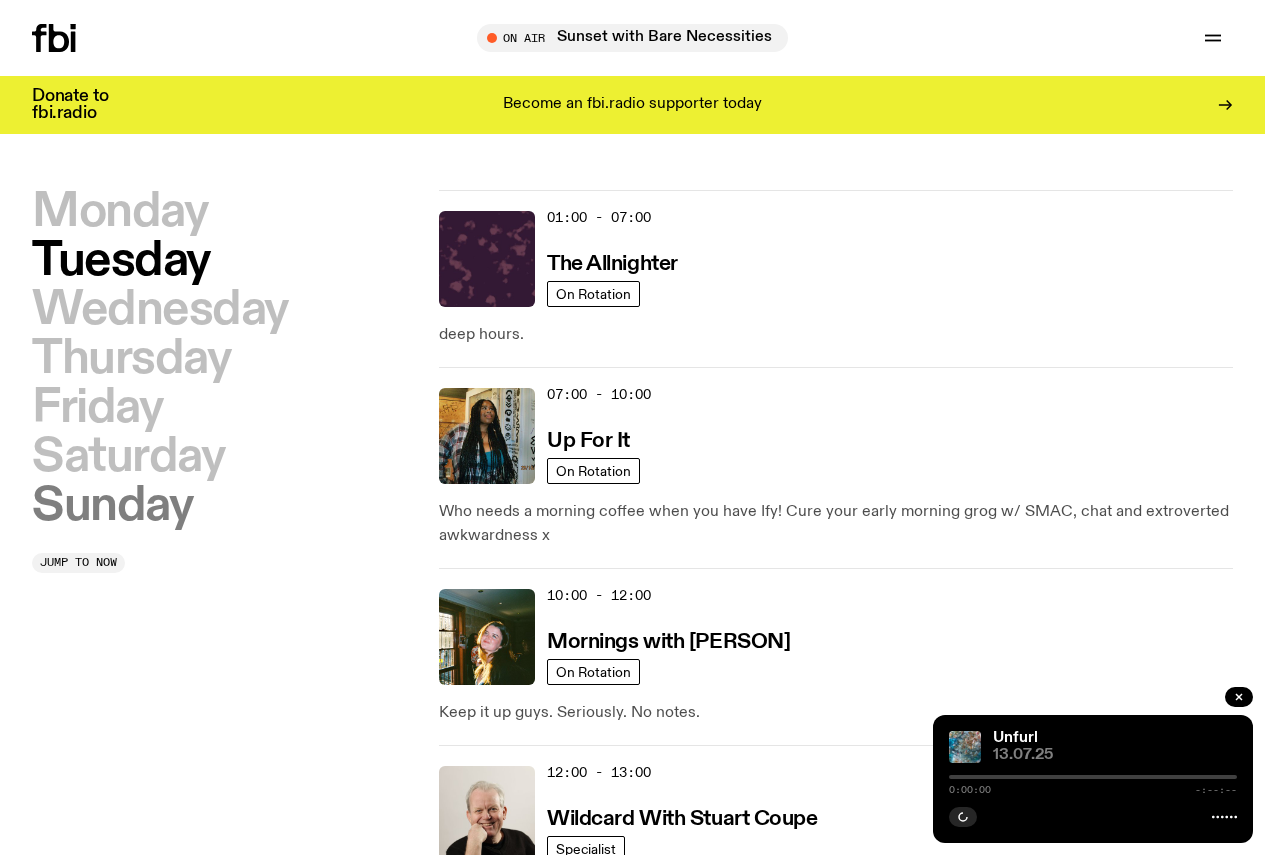 click on "Sunday" at bounding box center [112, 506] 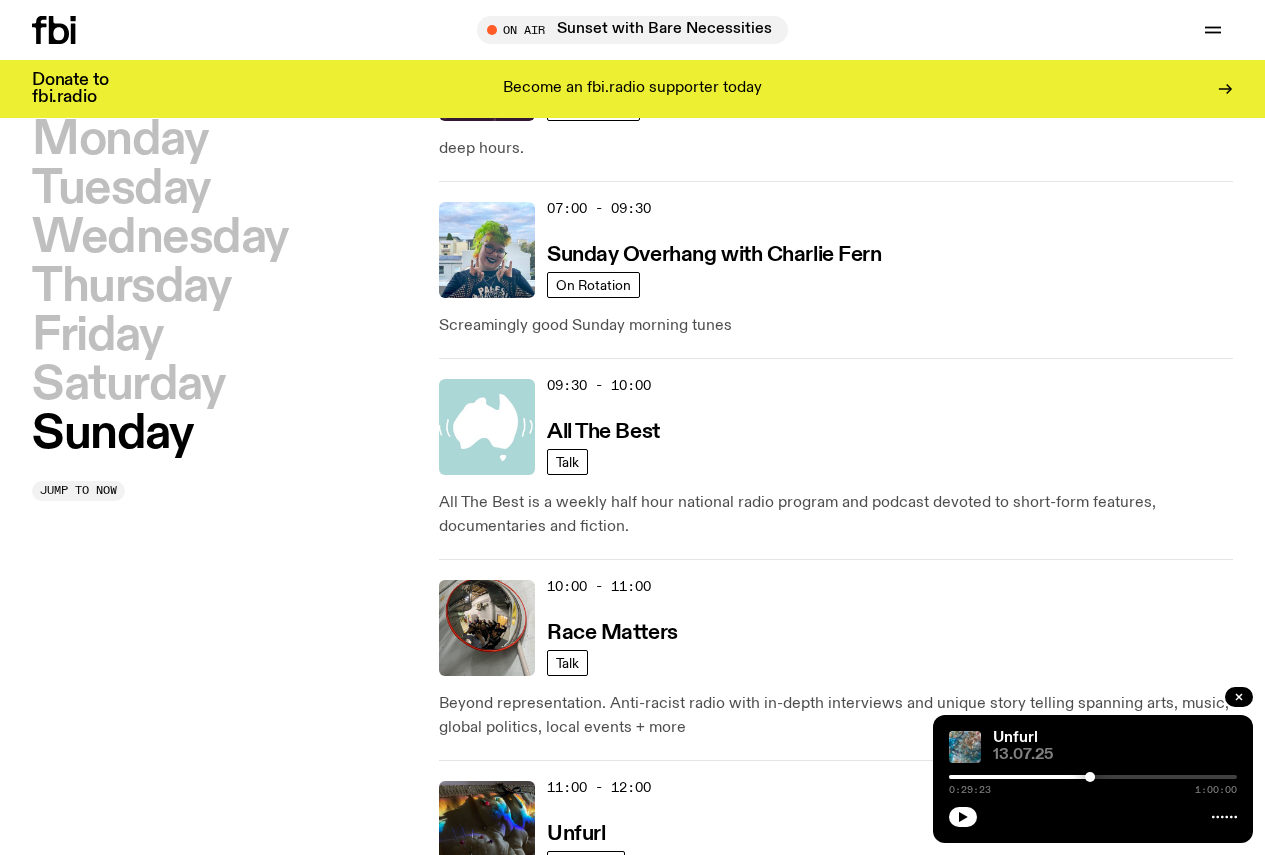 scroll, scrollTop: 356, scrollLeft: 0, axis: vertical 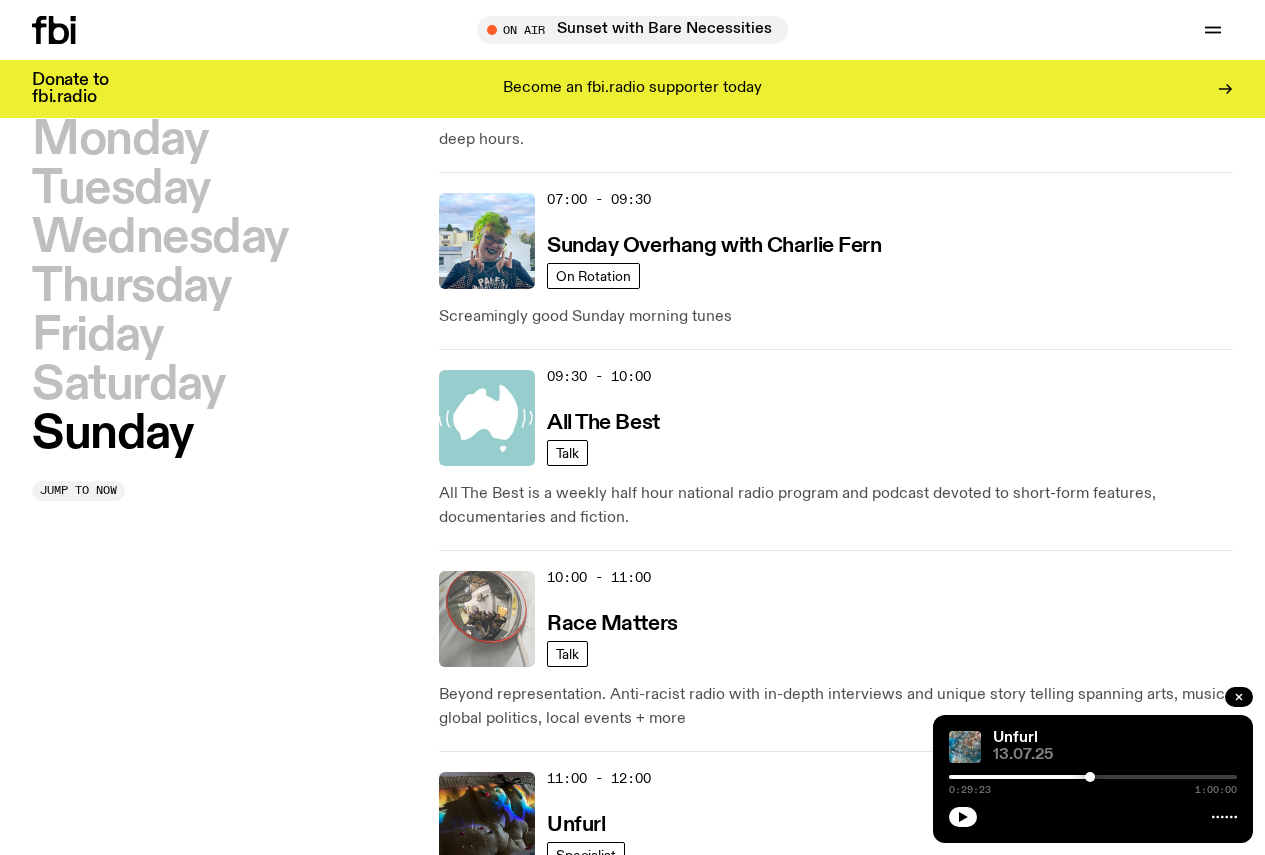 click 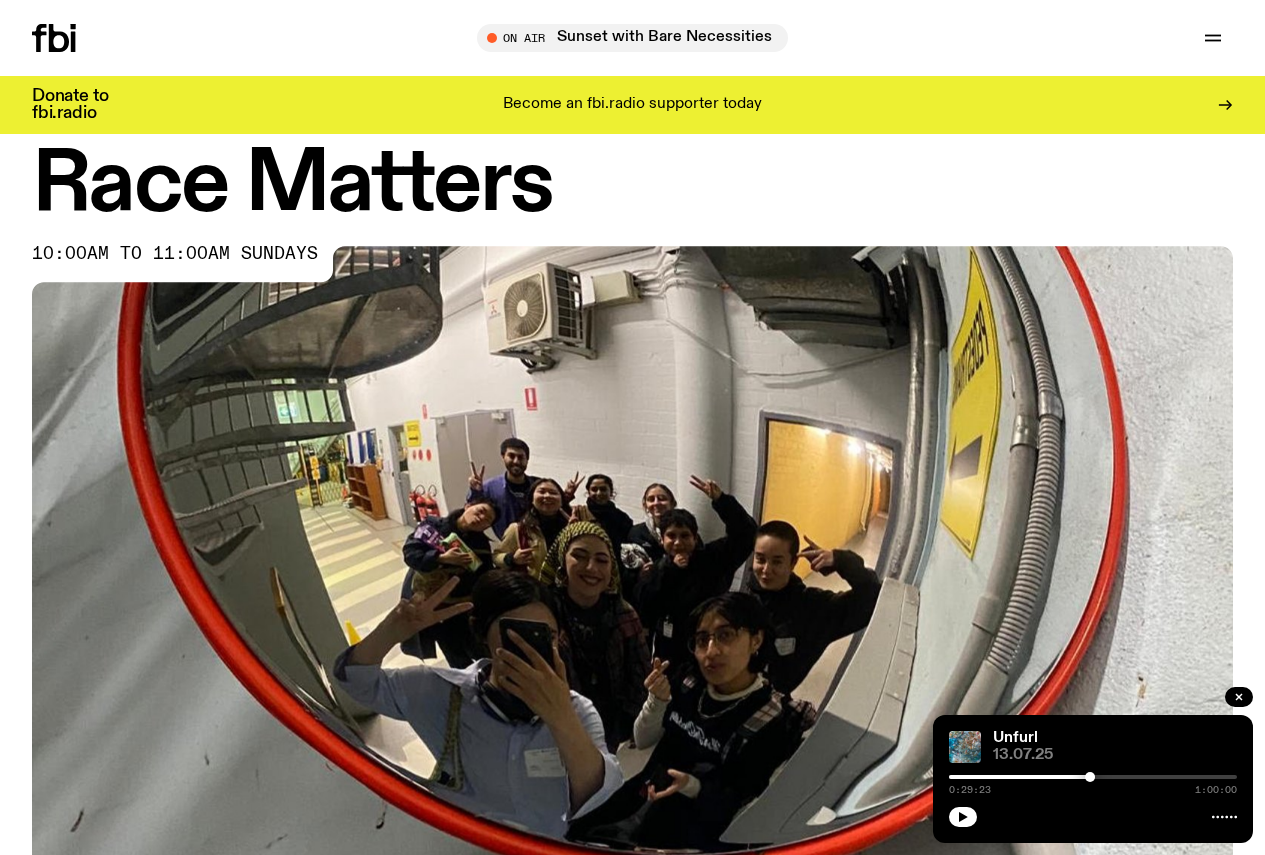 scroll, scrollTop: 100, scrollLeft: 0, axis: vertical 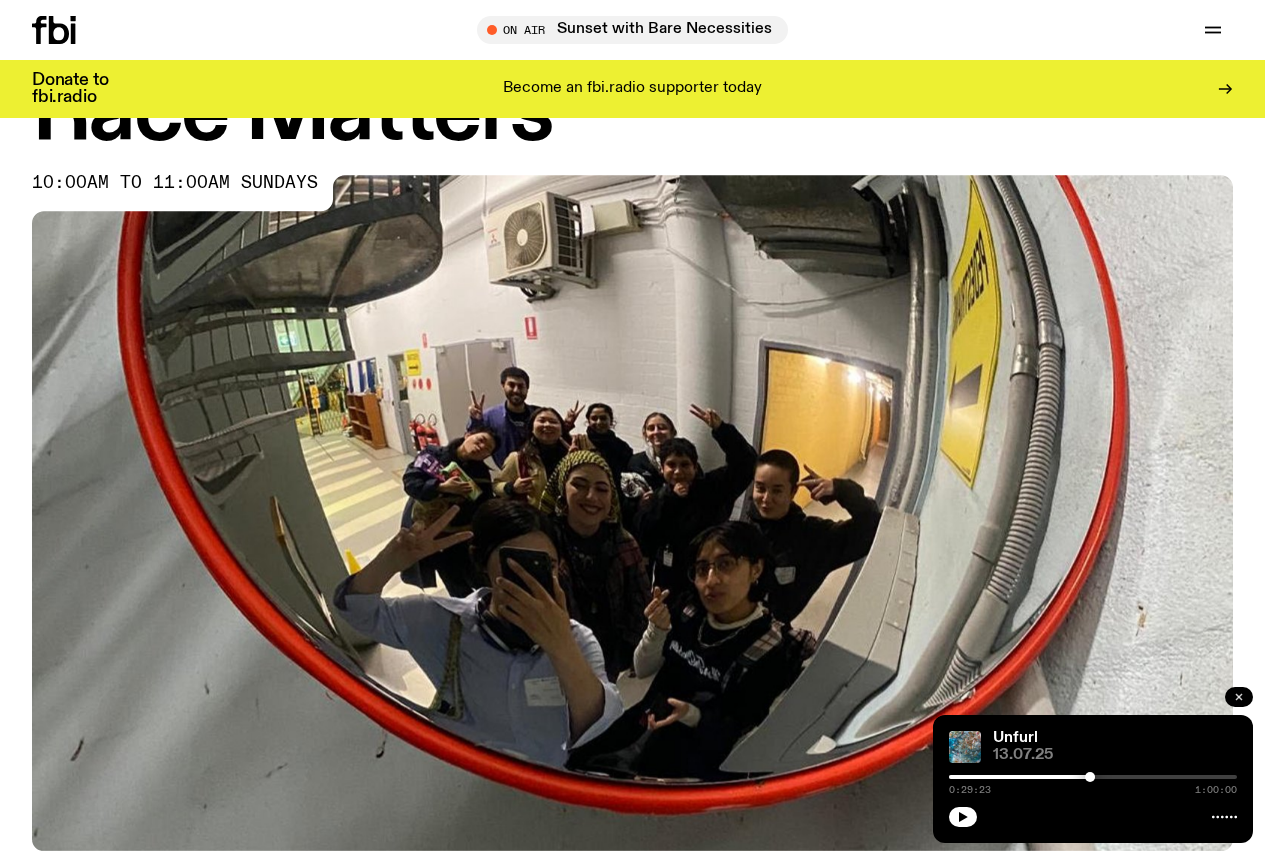 click at bounding box center (1239, 697) 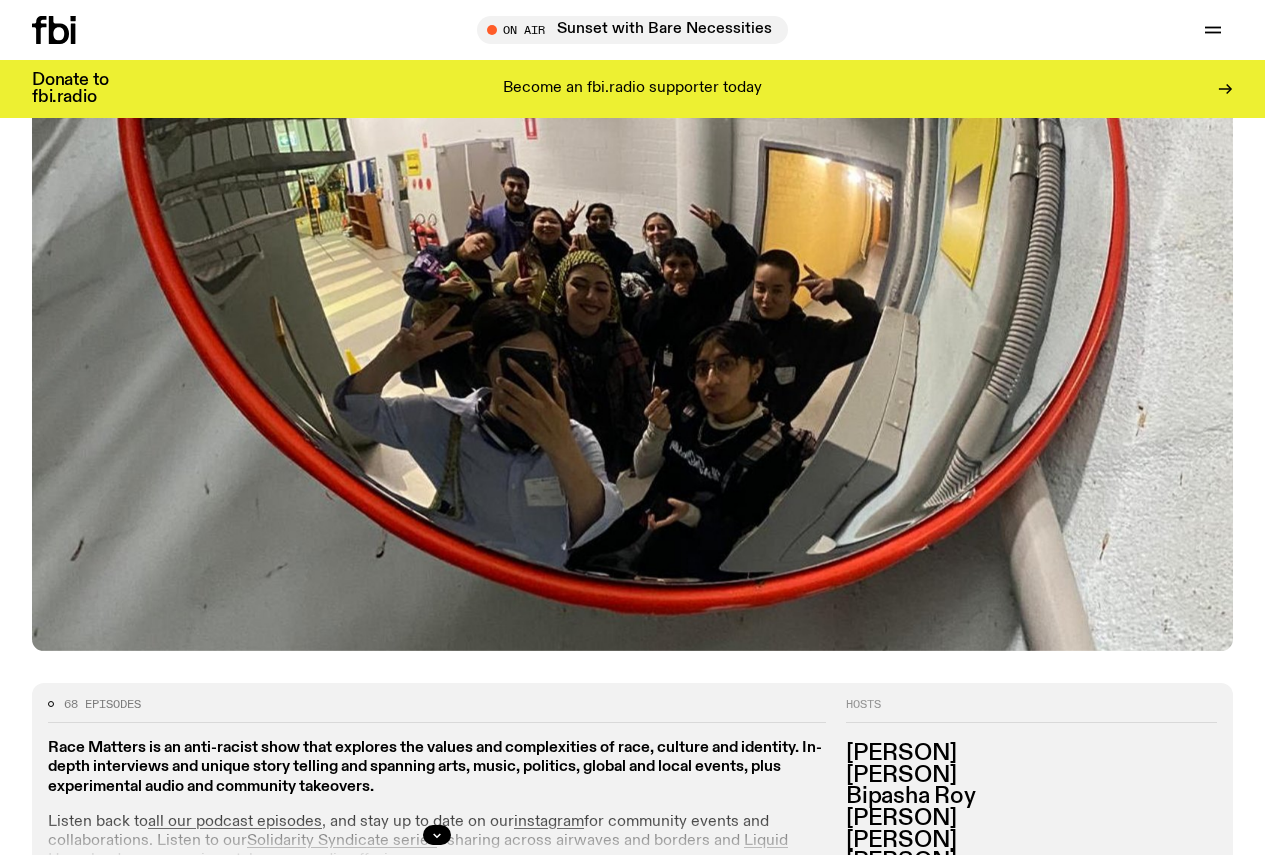 scroll, scrollTop: 0, scrollLeft: 0, axis: both 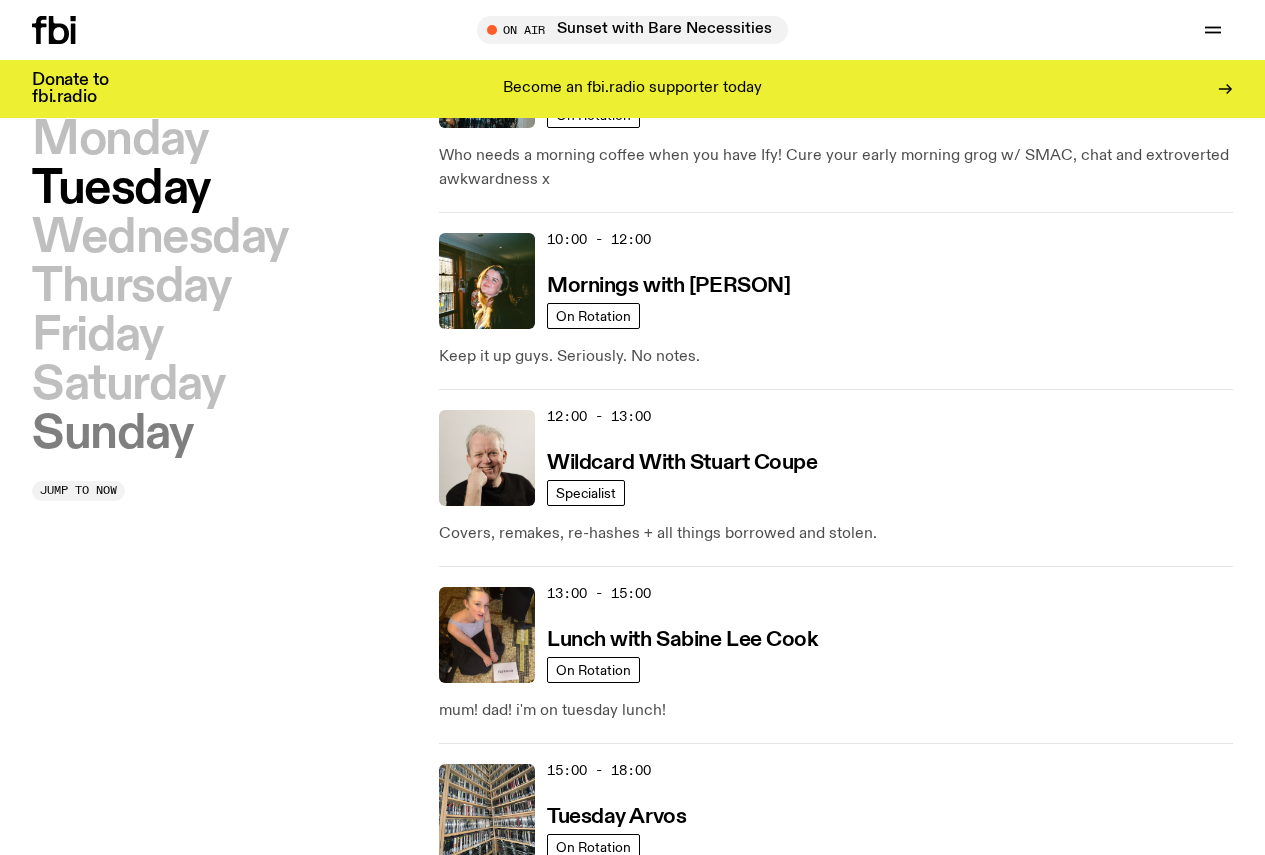 click on "Sunday" at bounding box center (112, 434) 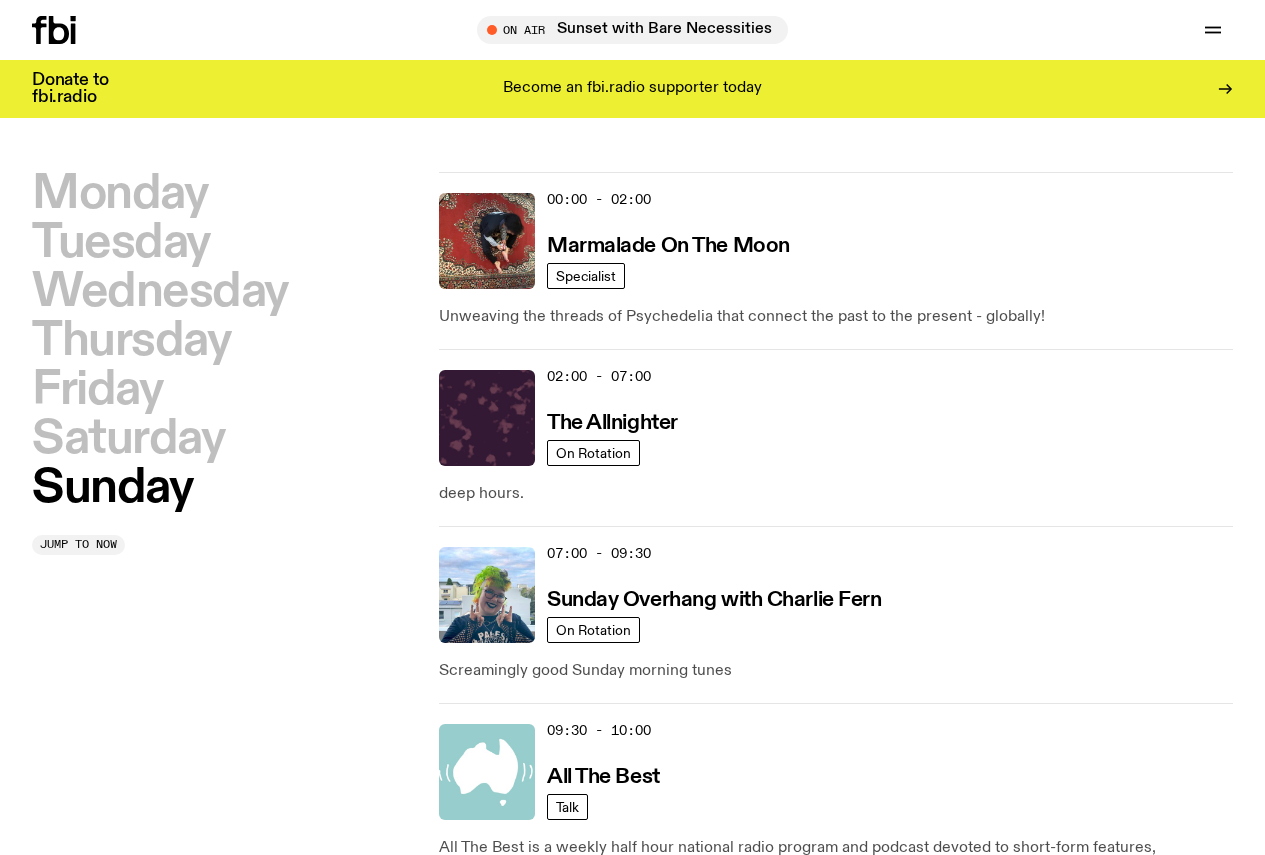 scroll, scrollTop: 0, scrollLeft: 0, axis: both 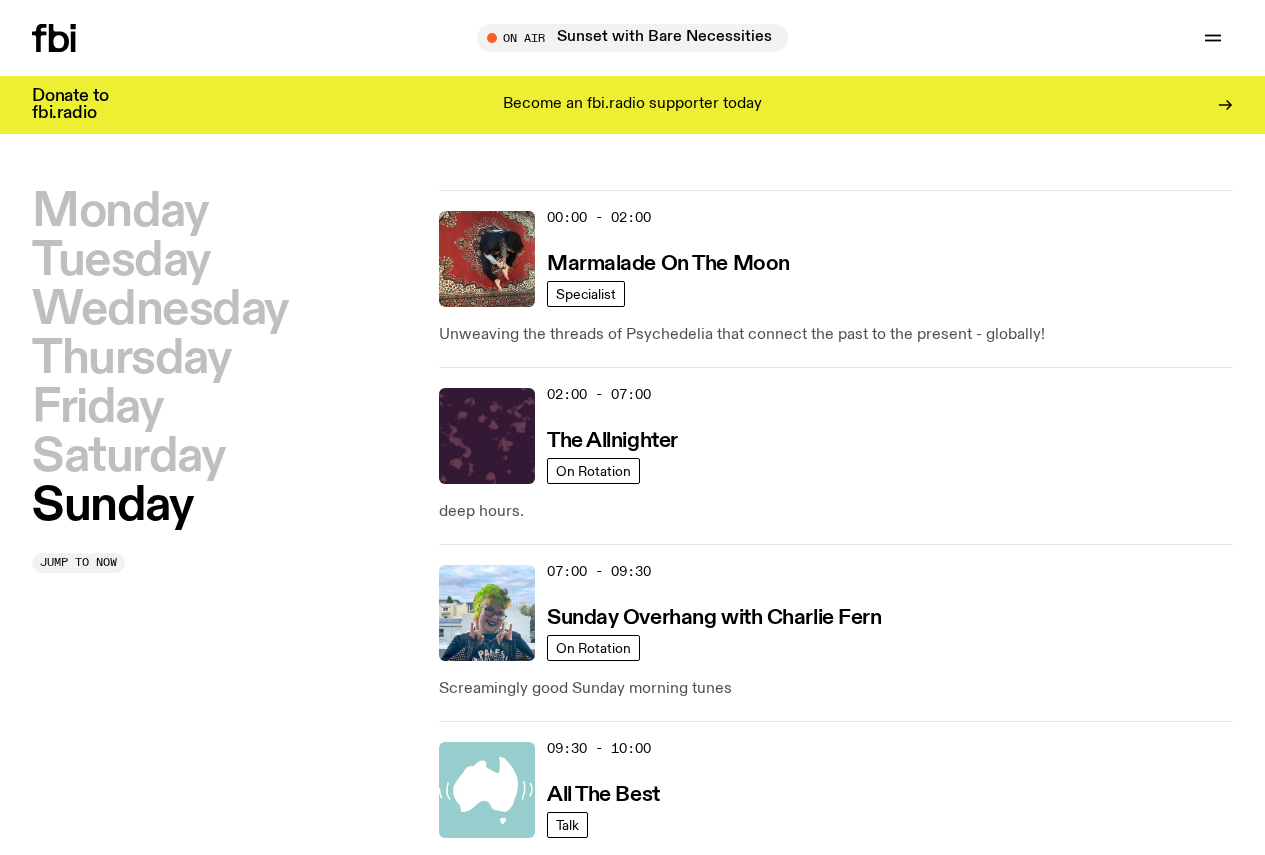 click on "Explore" at bounding box center [0, 0] 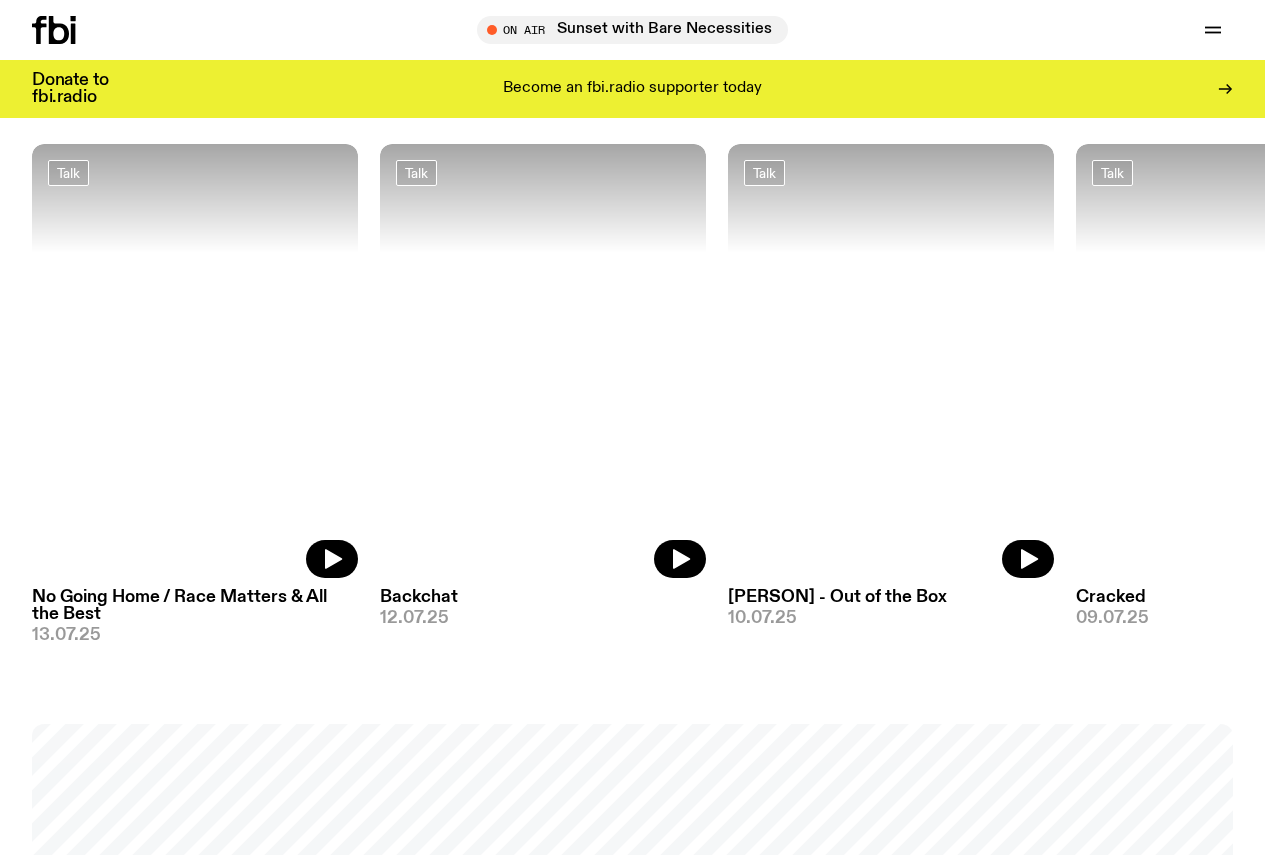scroll, scrollTop: 2188, scrollLeft: 0, axis: vertical 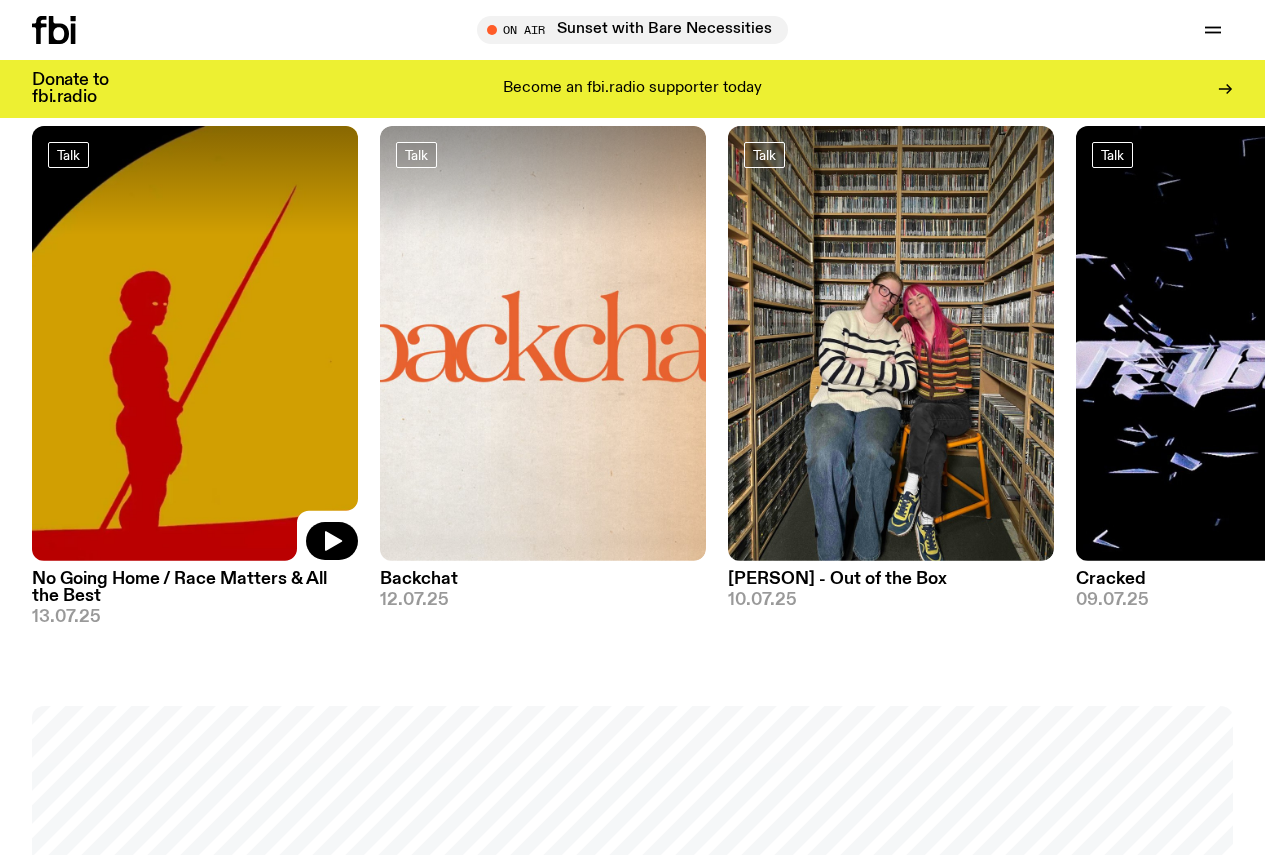 click 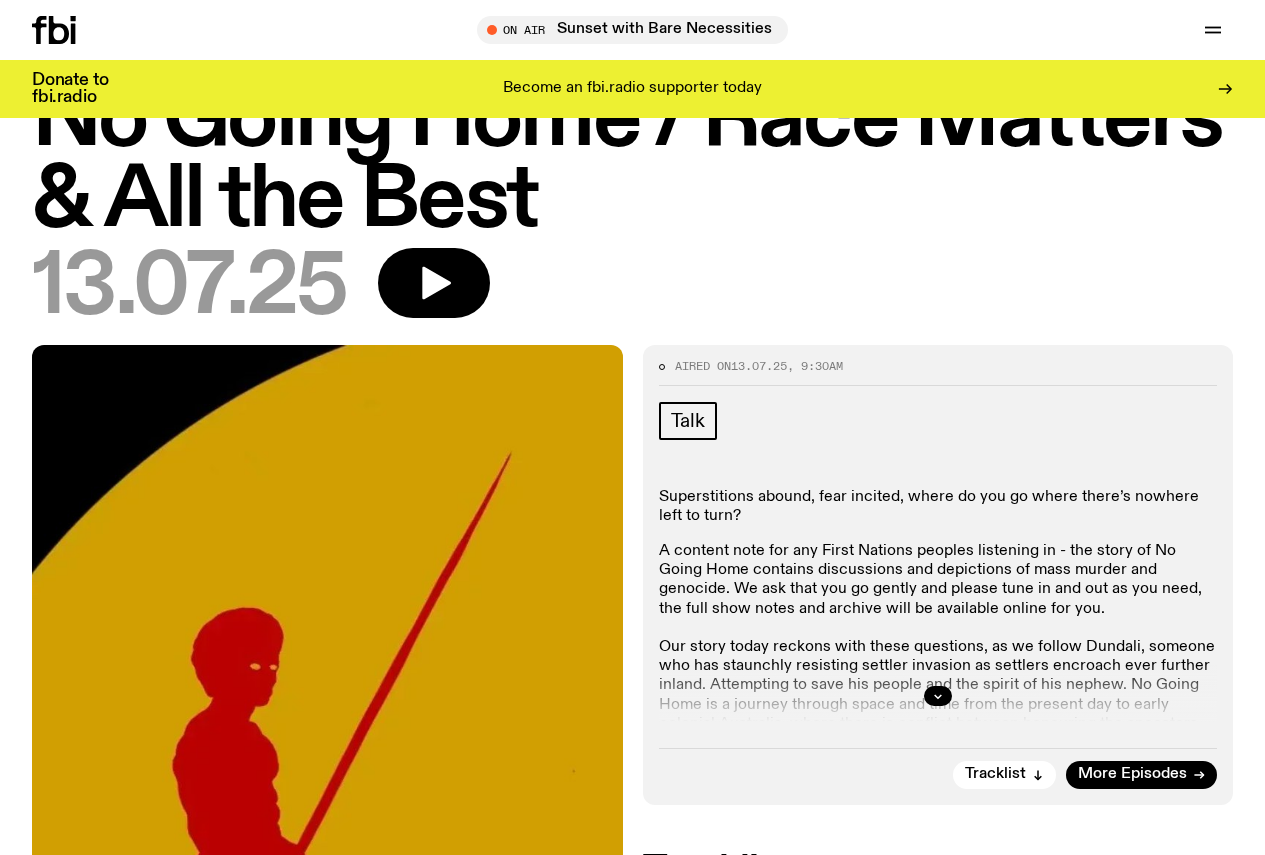 scroll, scrollTop: 92, scrollLeft: 0, axis: vertical 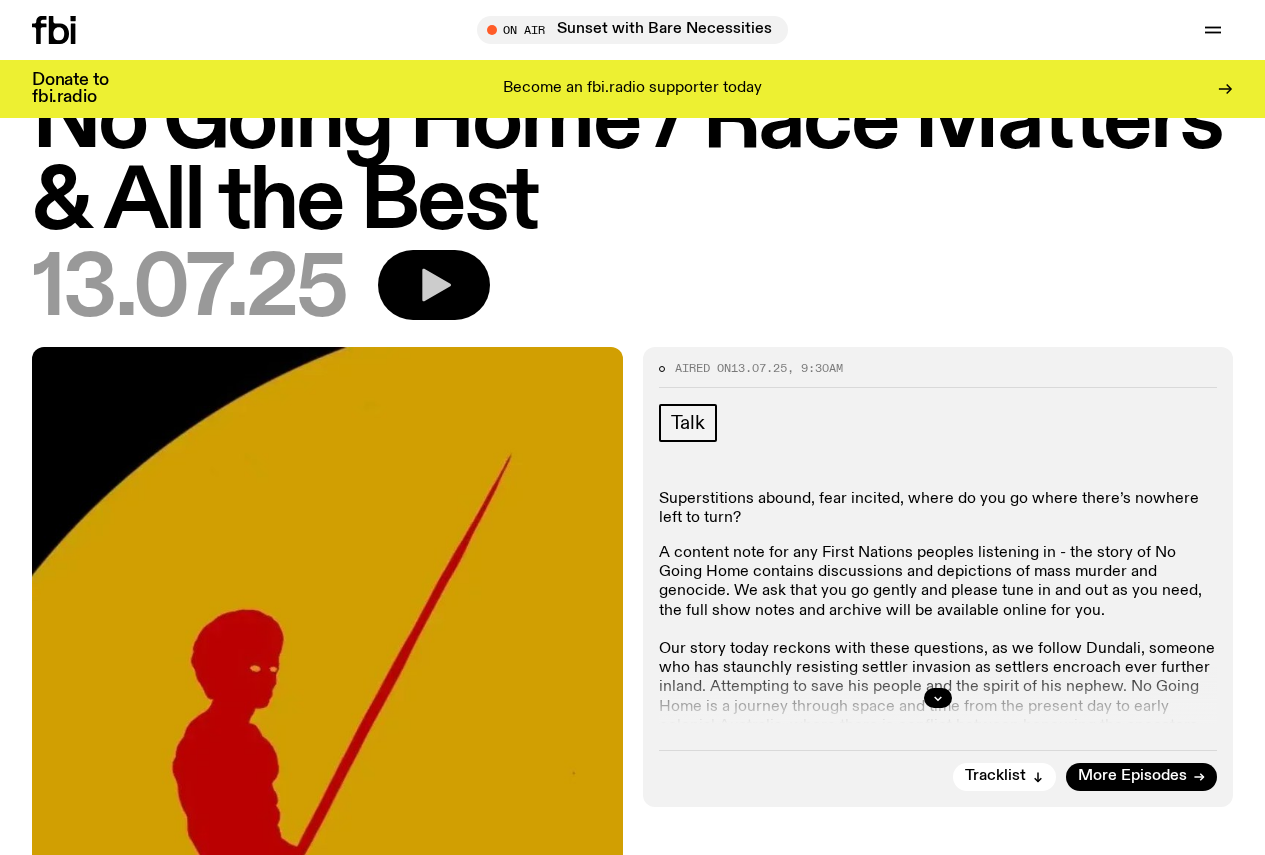 click 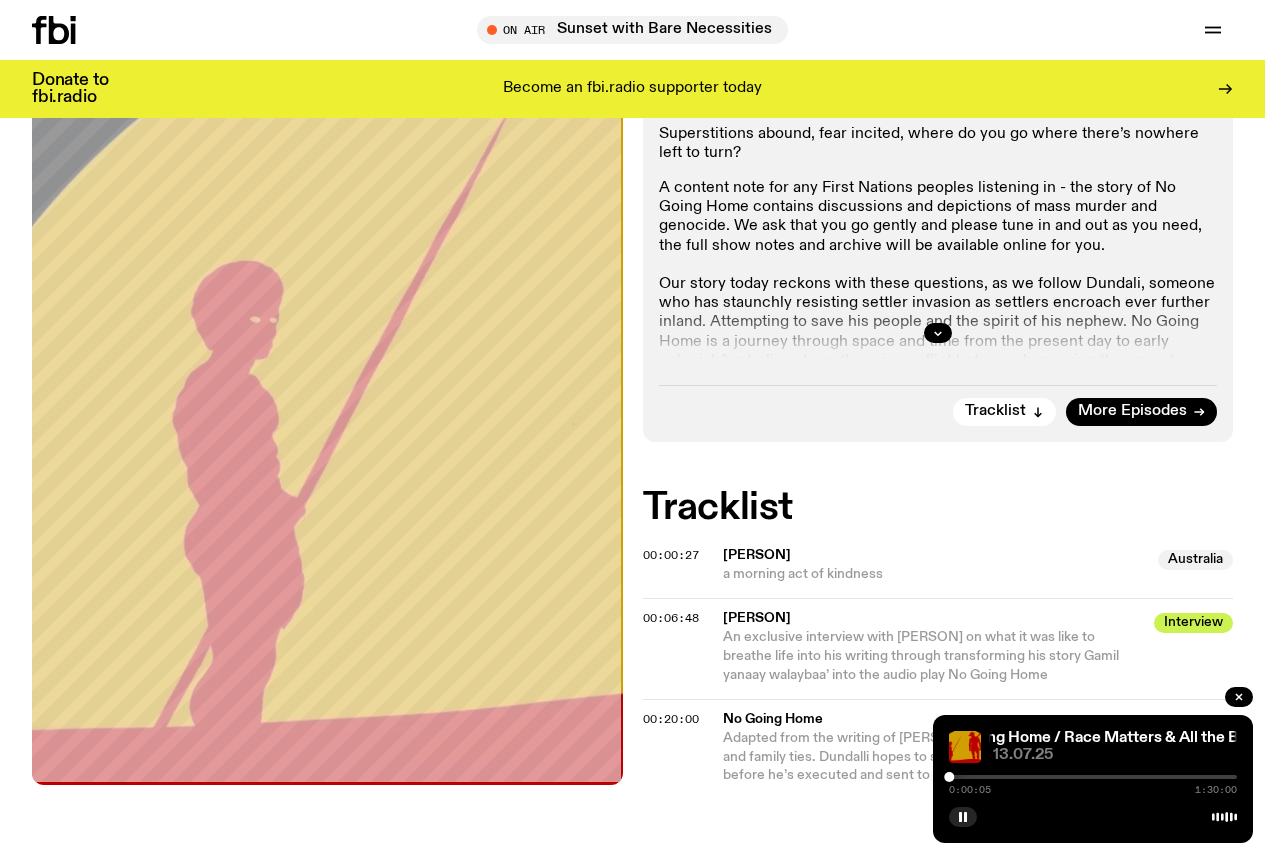 scroll, scrollTop: 492, scrollLeft: 0, axis: vertical 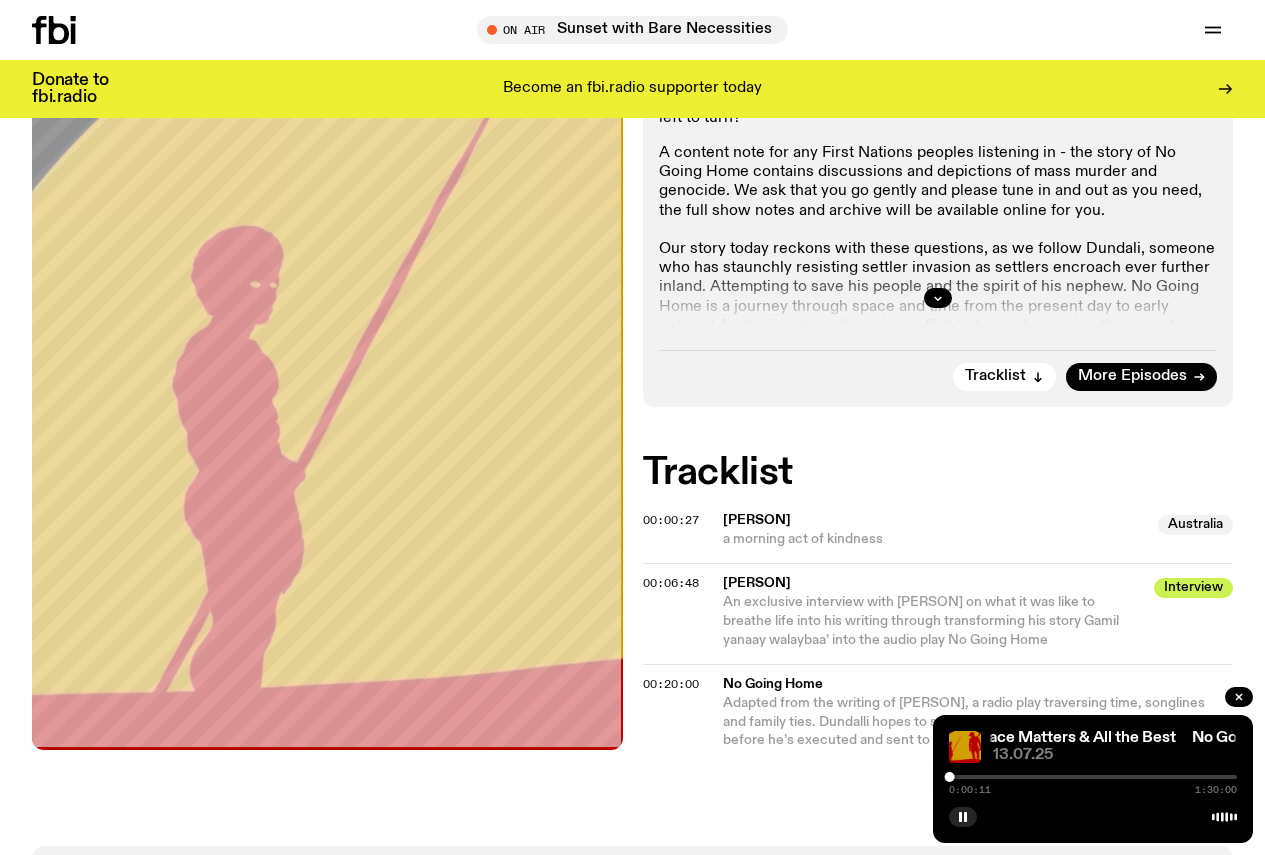 click at bounding box center (1093, 777) 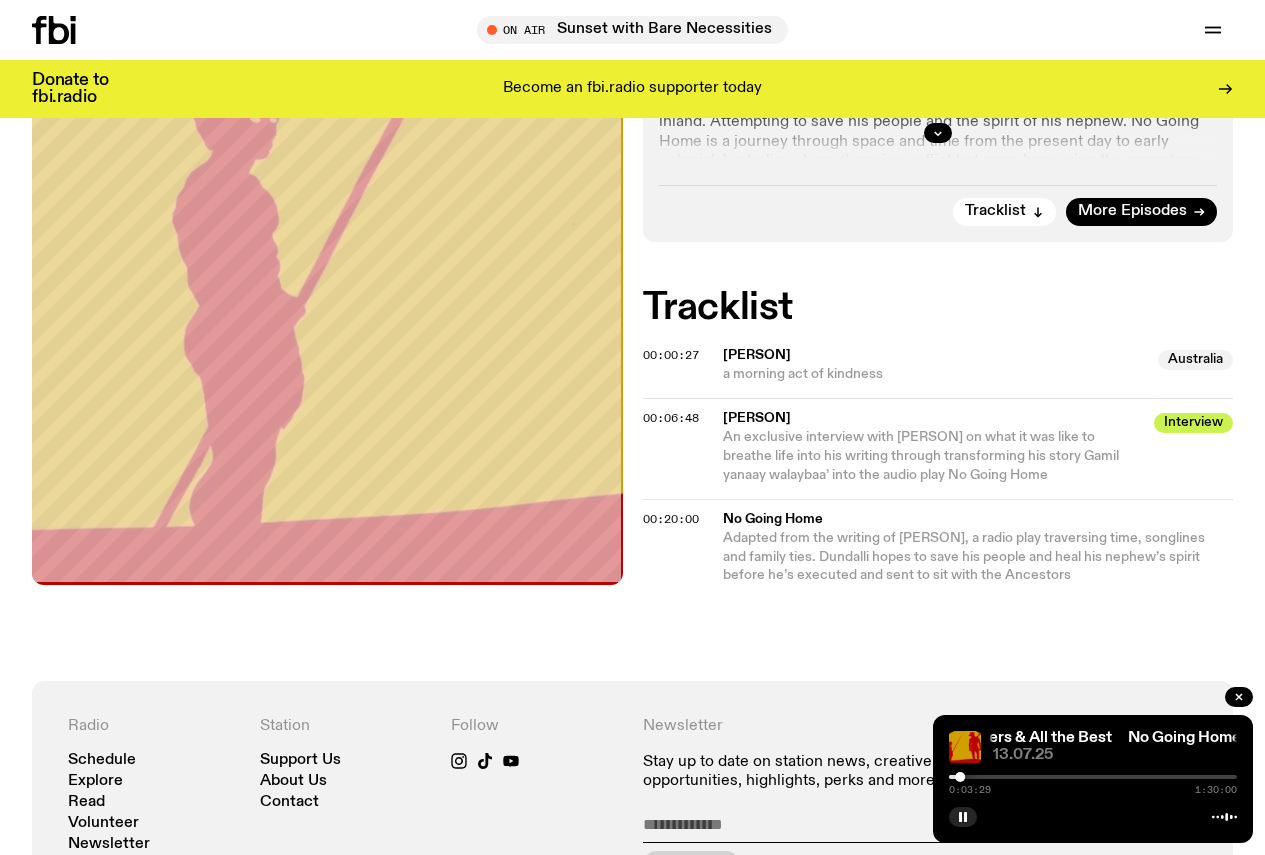 scroll, scrollTop: 692, scrollLeft: 0, axis: vertical 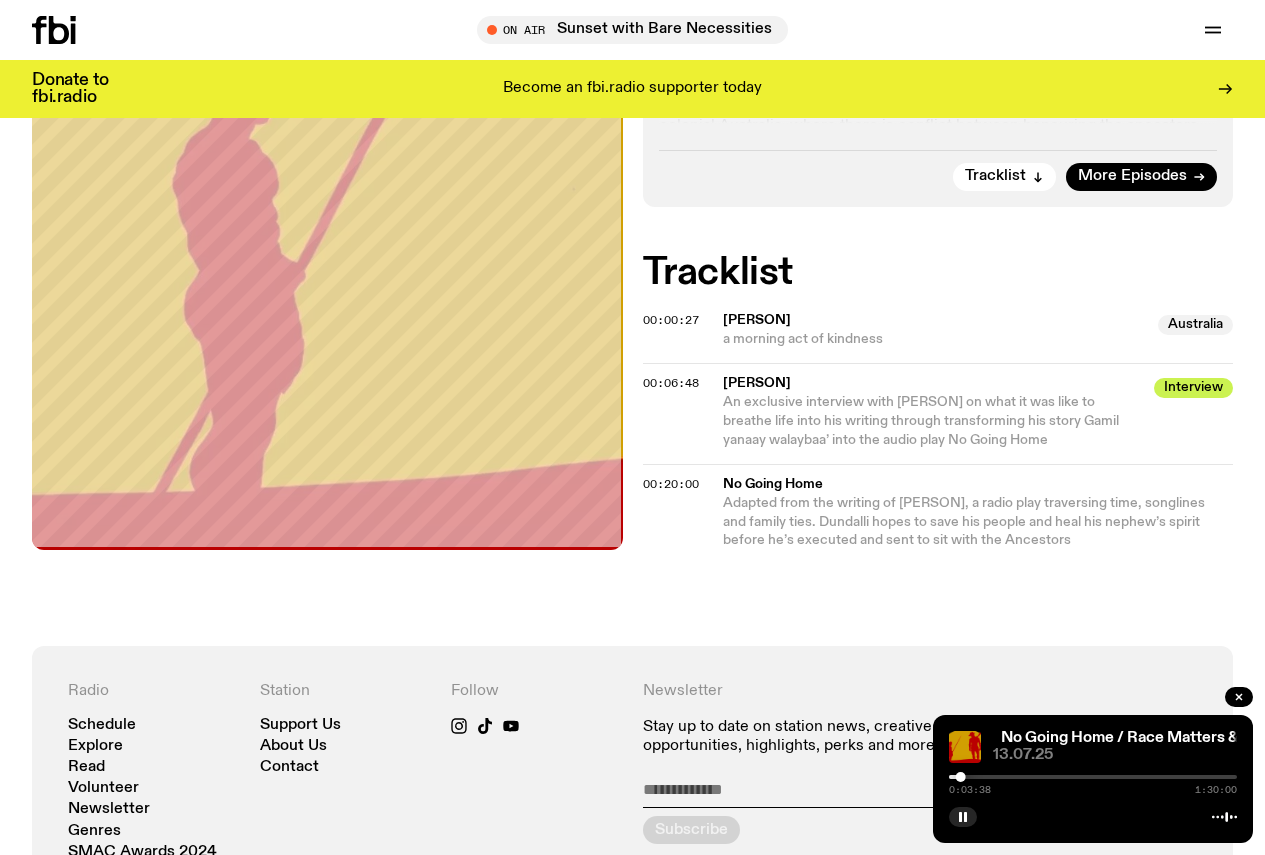 click on "0:03:38 1:30:00" at bounding box center (1093, 783) 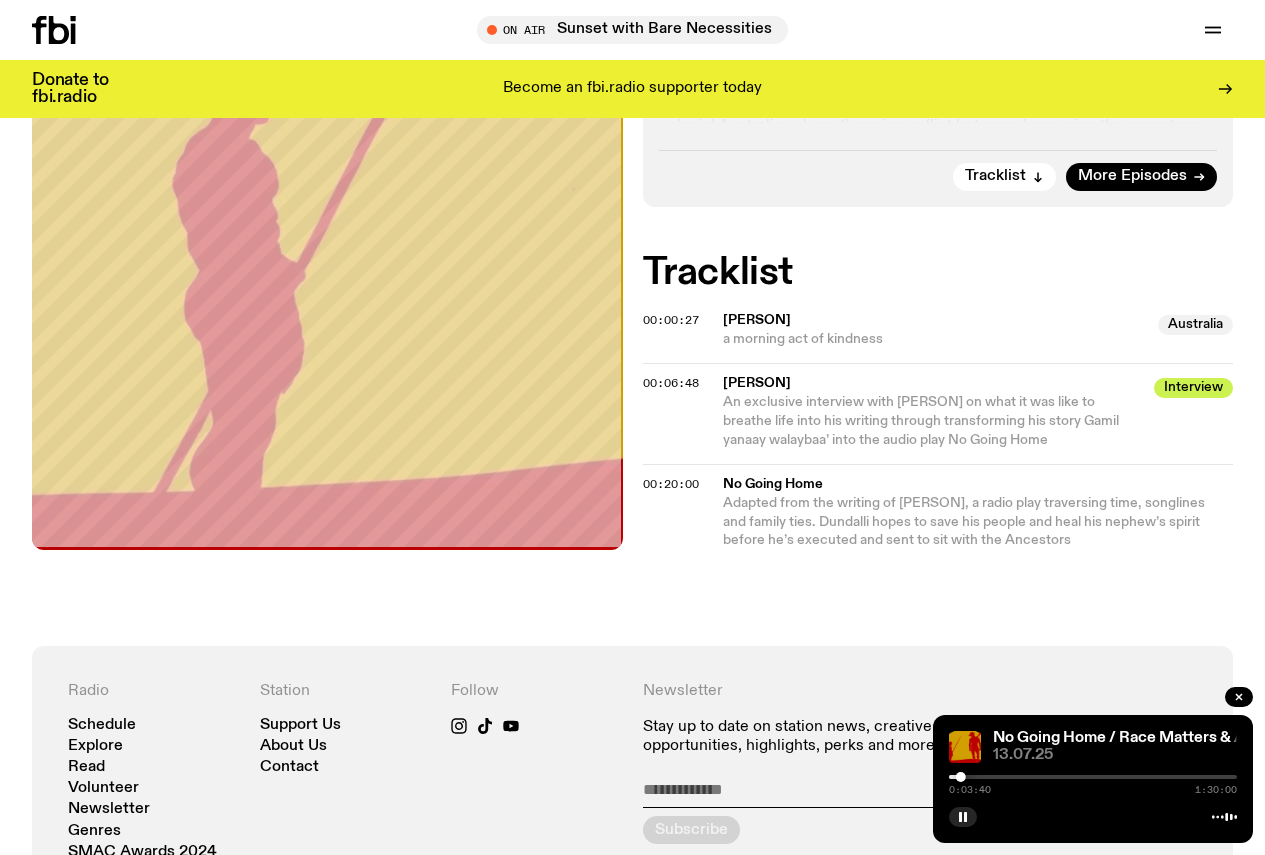 click at bounding box center (1093, 777) 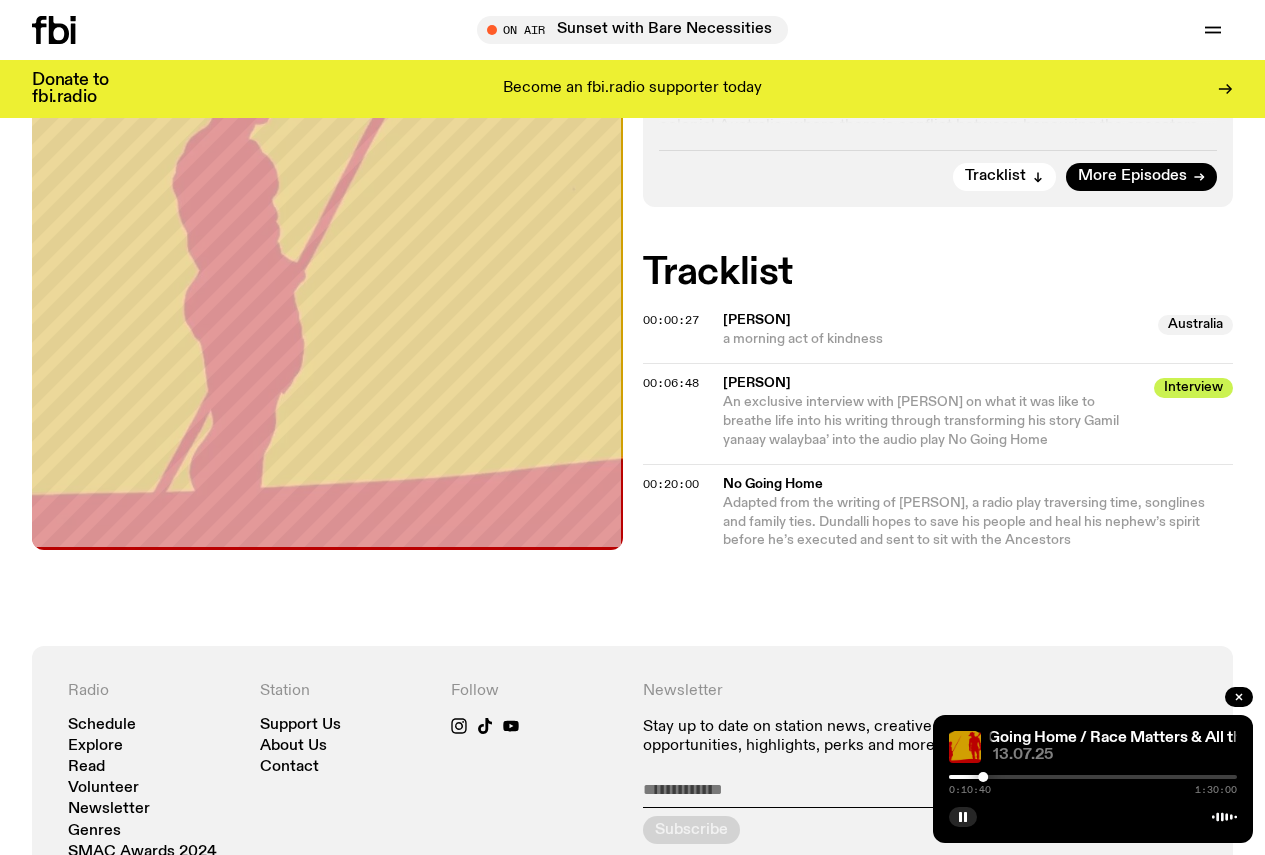 click at bounding box center [1093, 777] 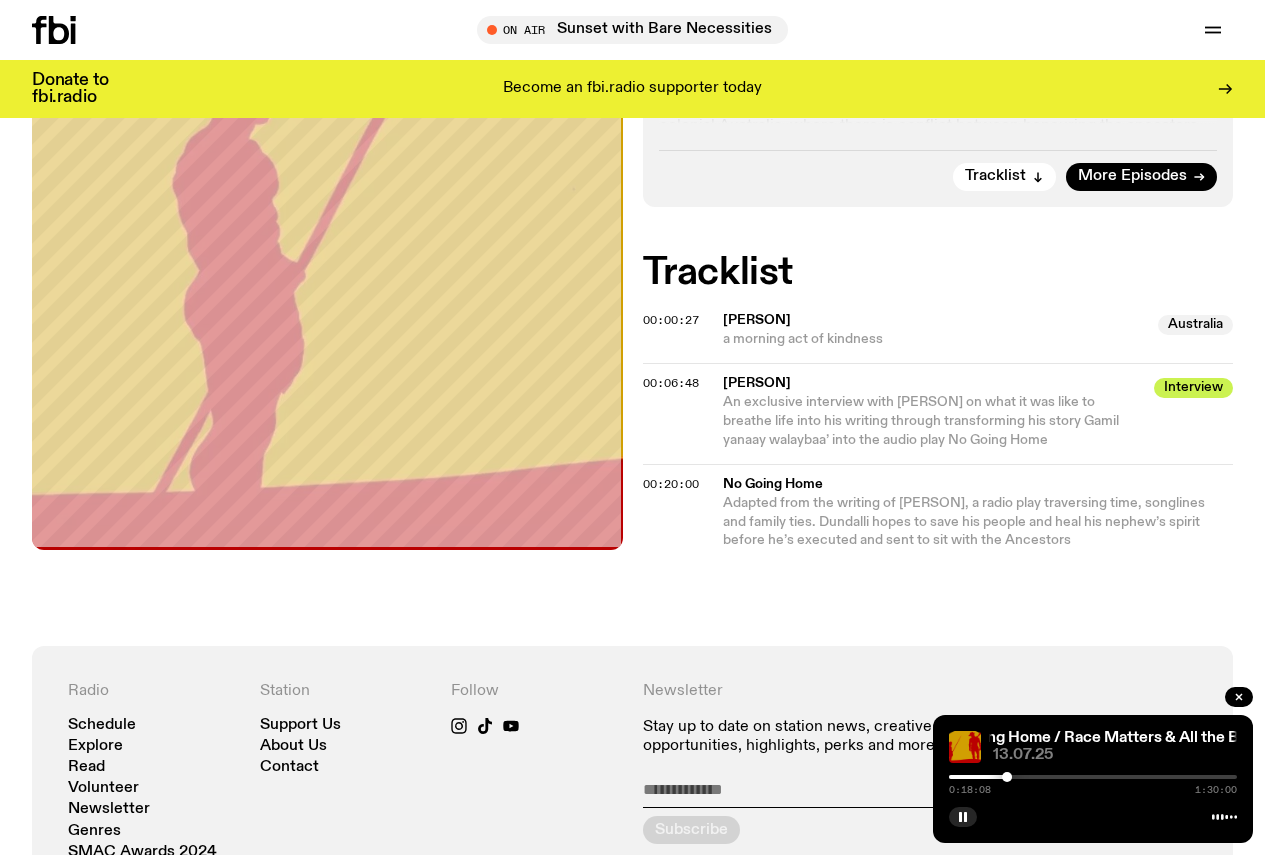 click at bounding box center [1093, 777] 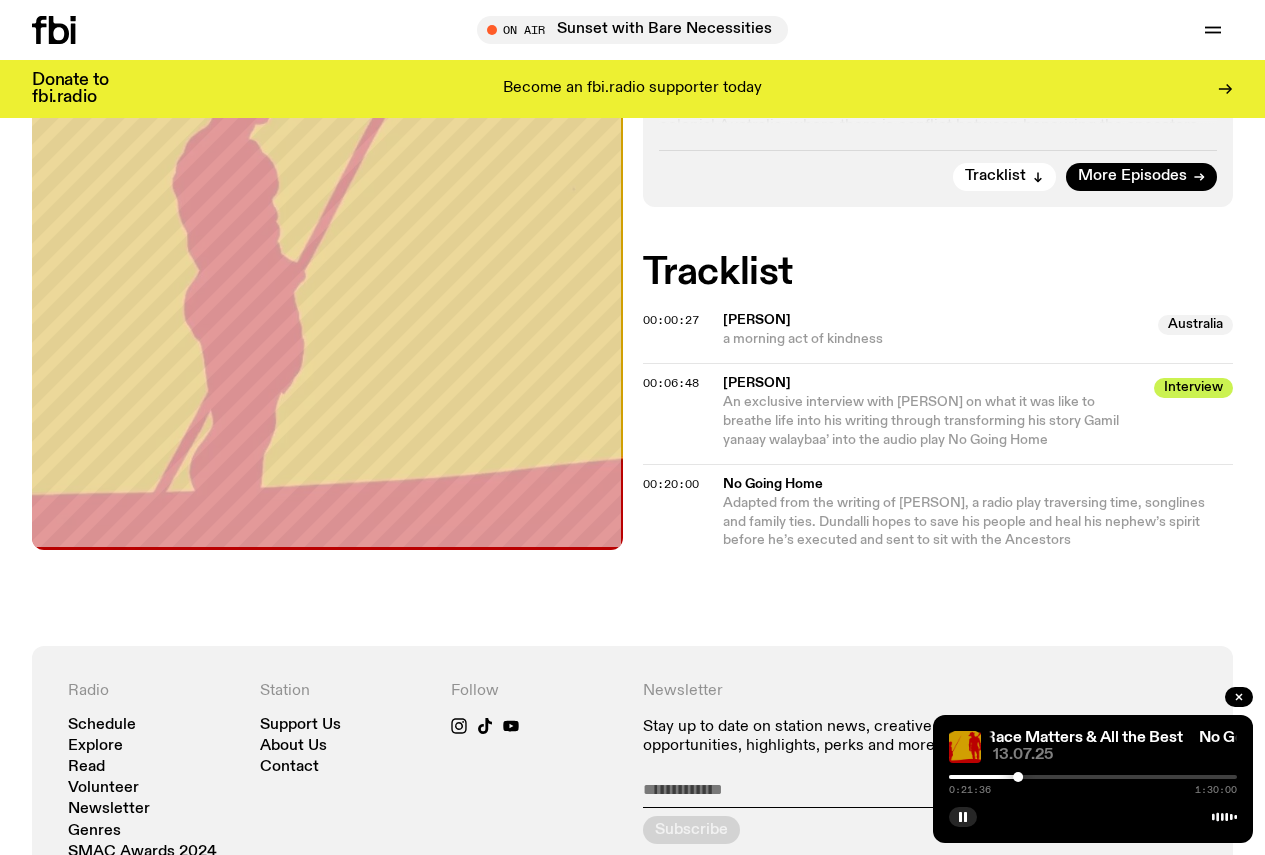 click at bounding box center (874, 777) 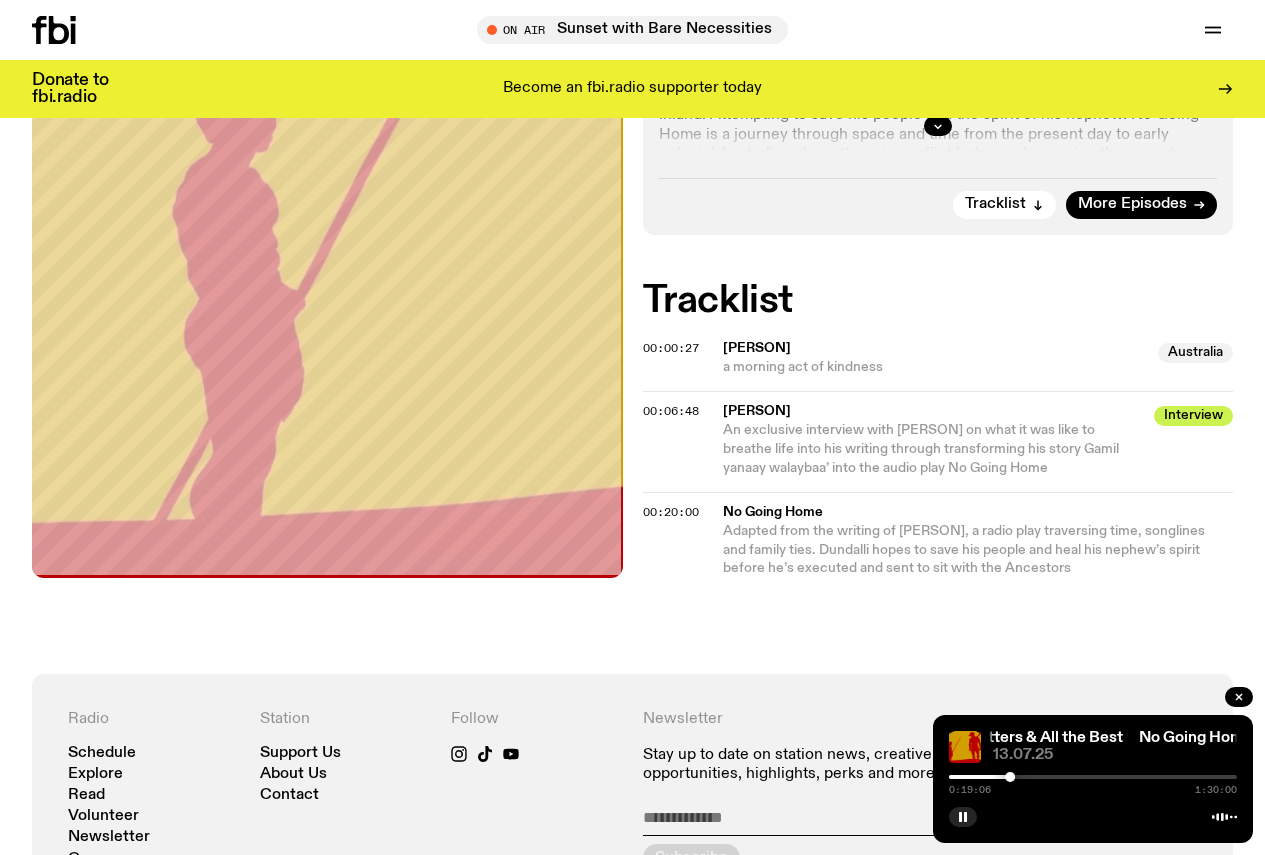 scroll, scrollTop: 592, scrollLeft: 0, axis: vertical 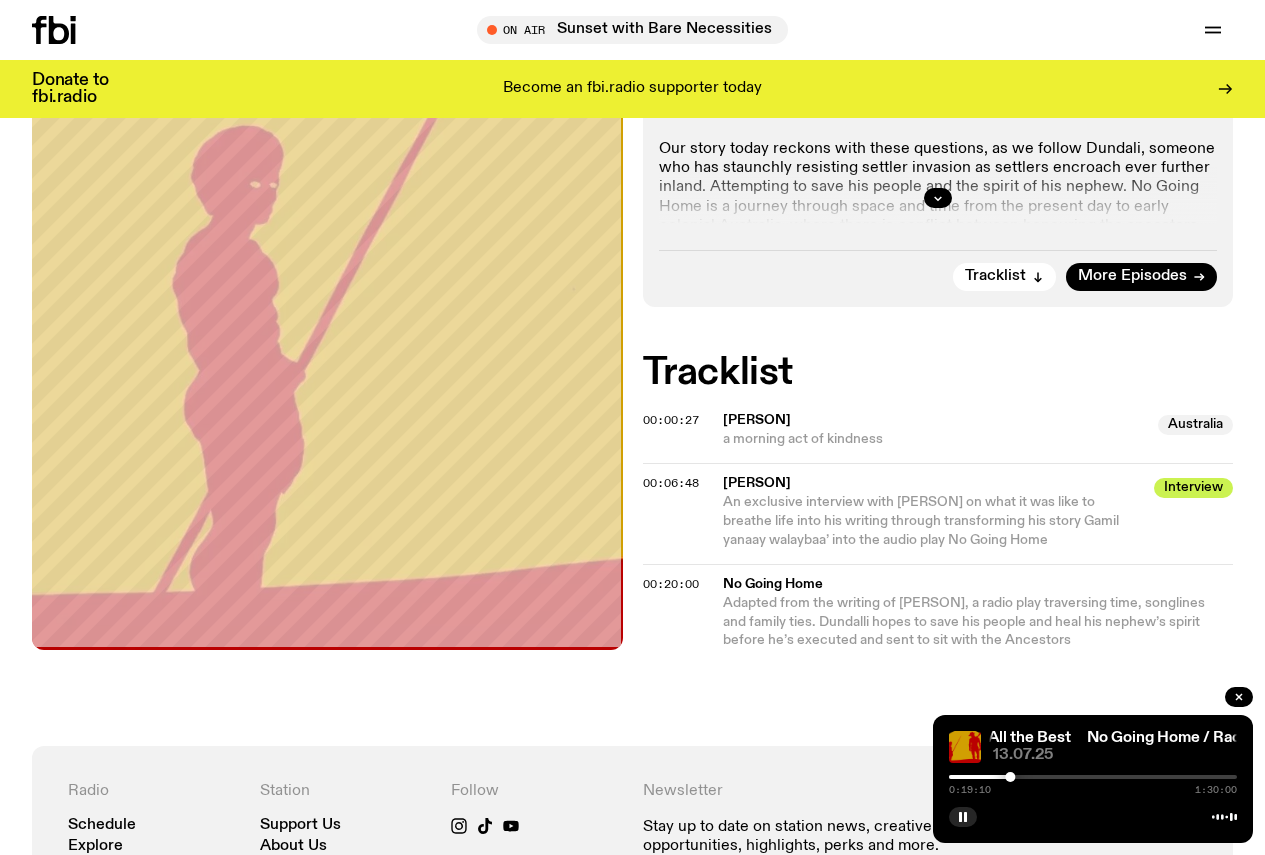 click at bounding box center (1093, 777) 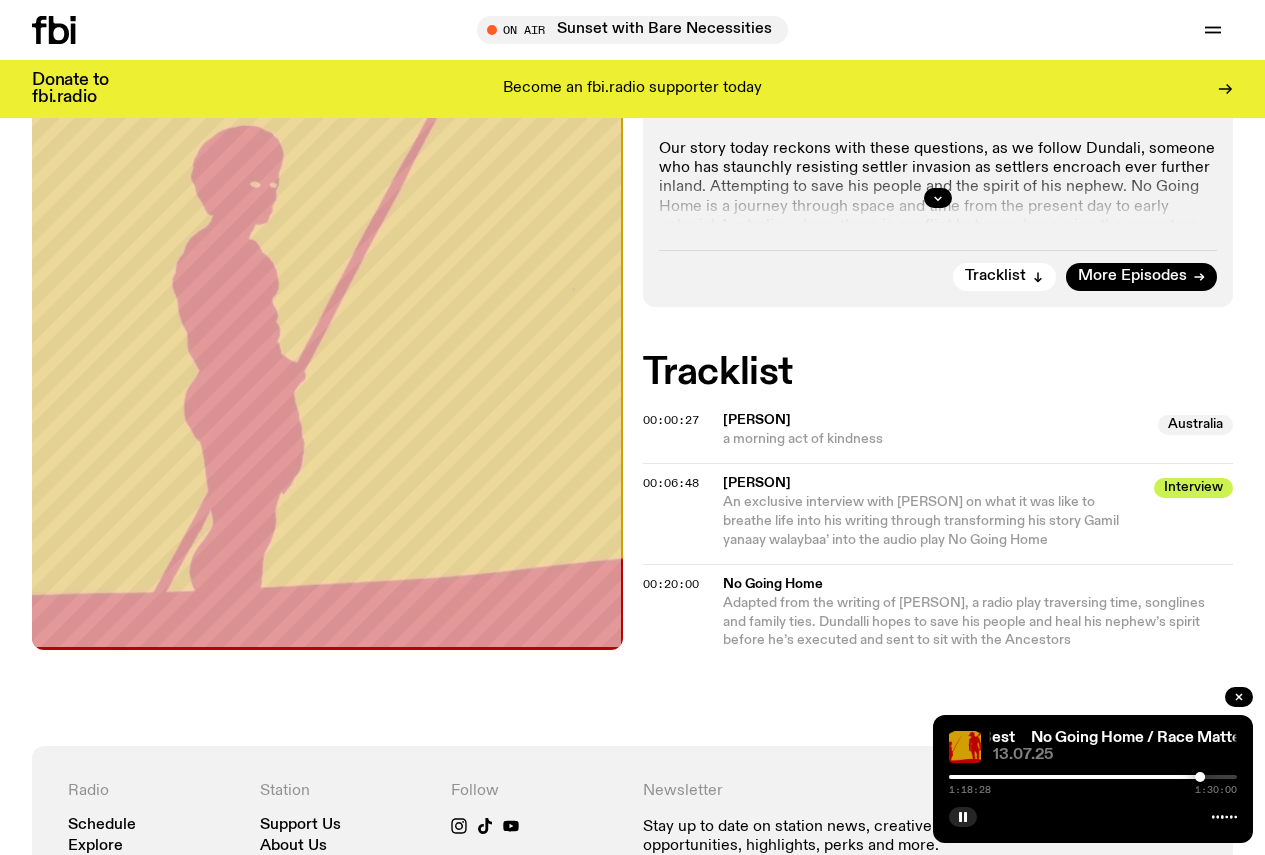 click on "1:18:28 1:30:00" at bounding box center [1093, 783] 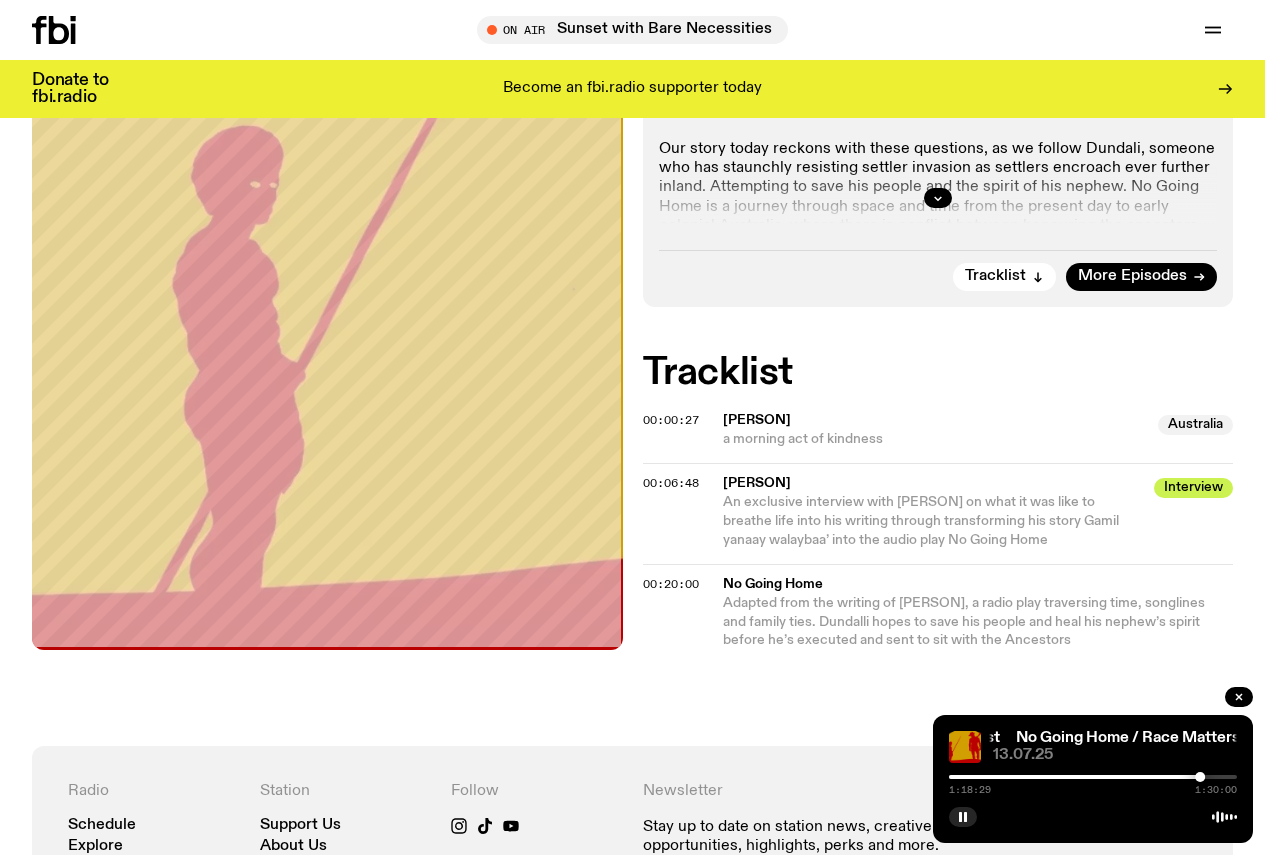 click at bounding box center [1056, 777] 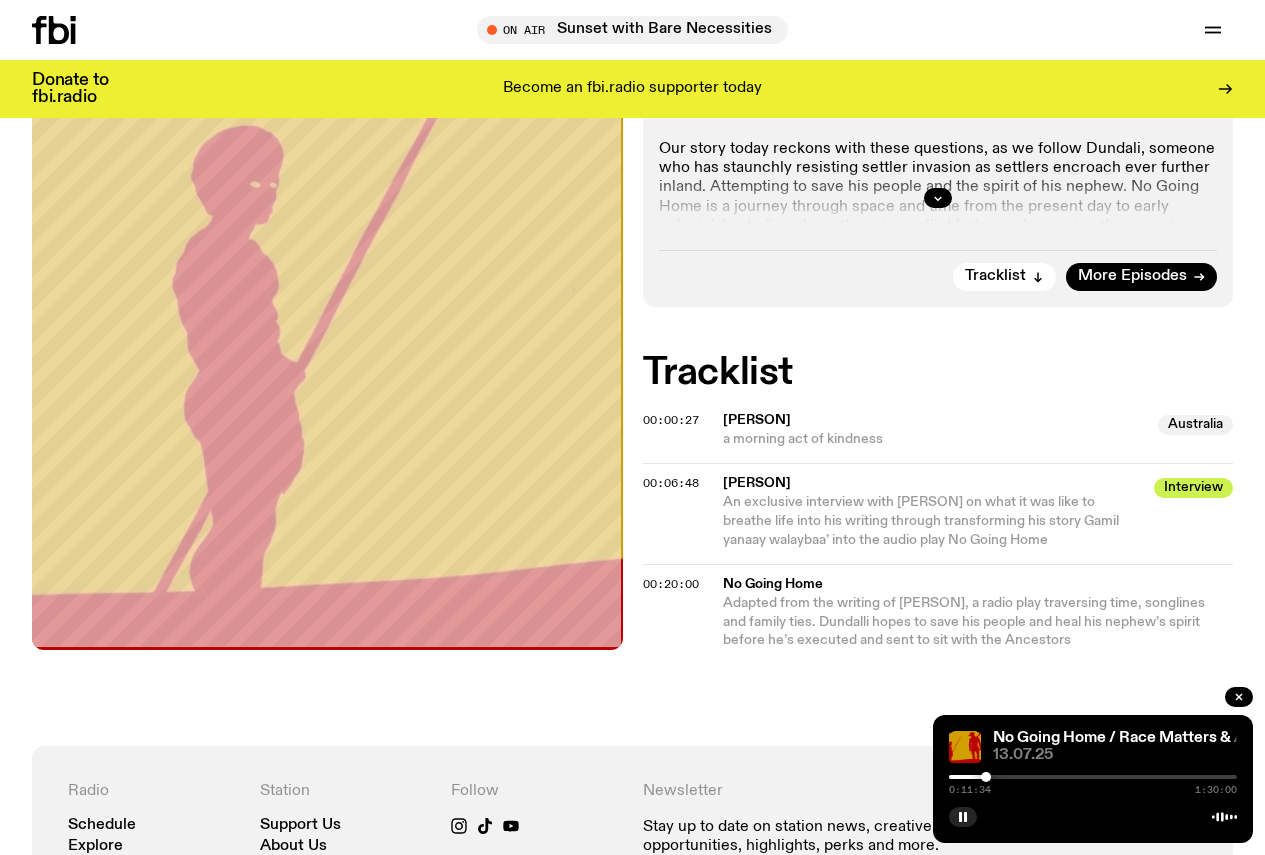 click at bounding box center (1093, 777) 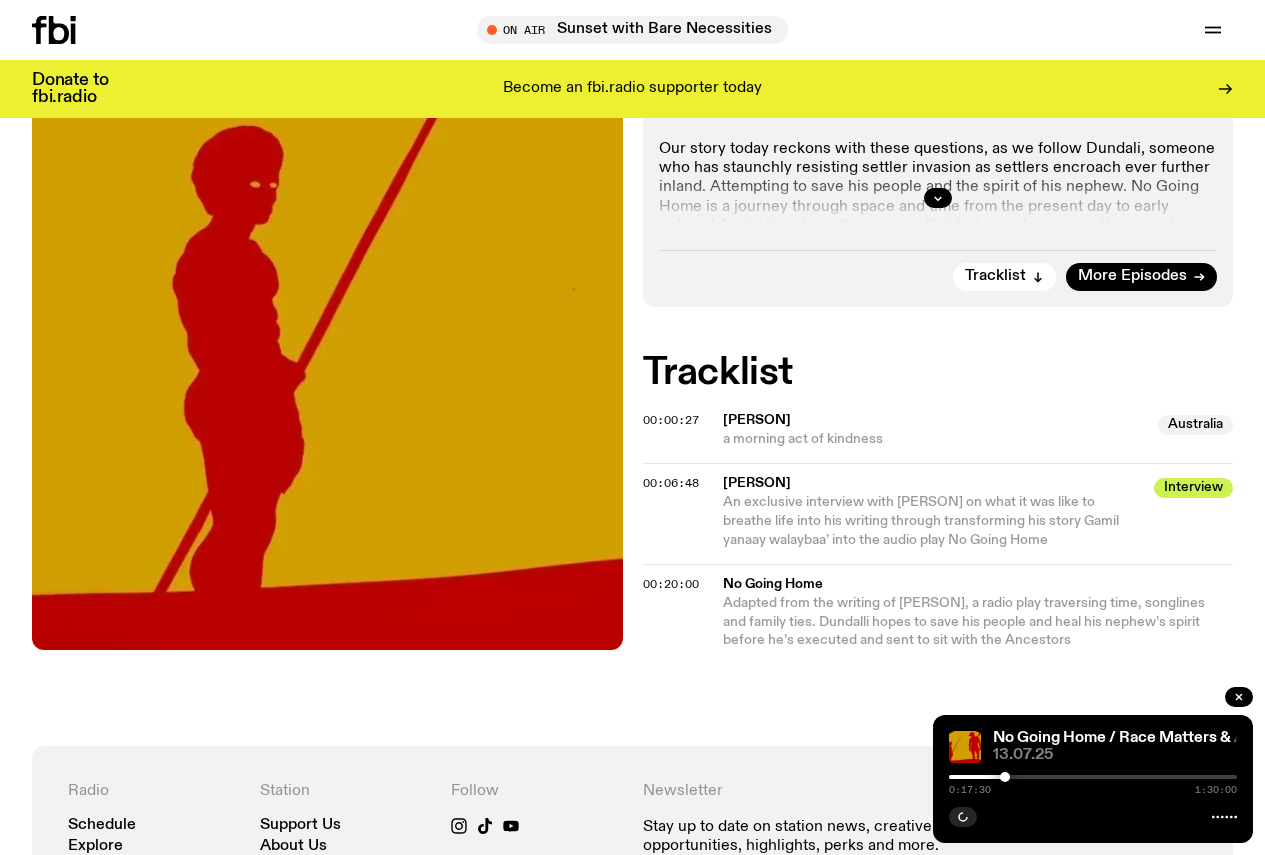 click at bounding box center (1093, 777) 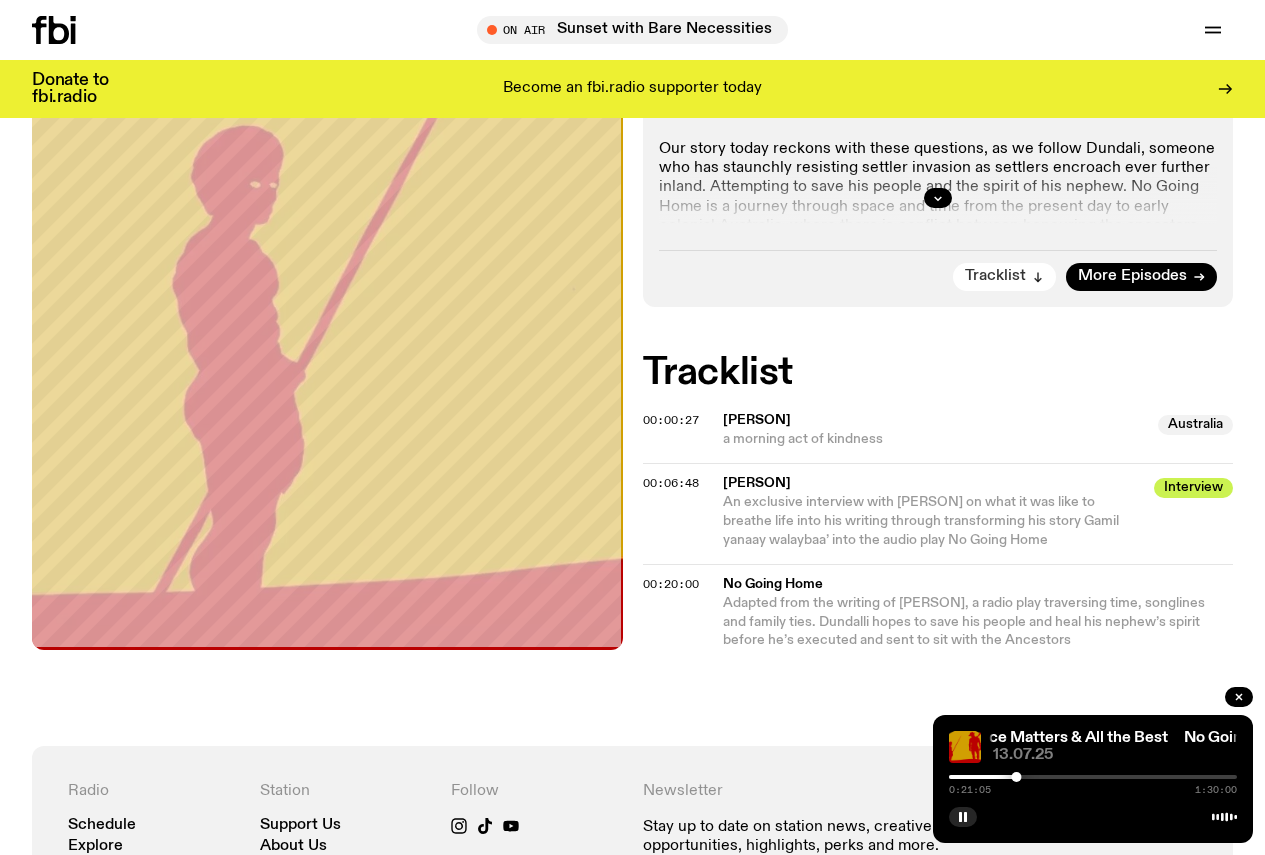 click on "Tracklist" 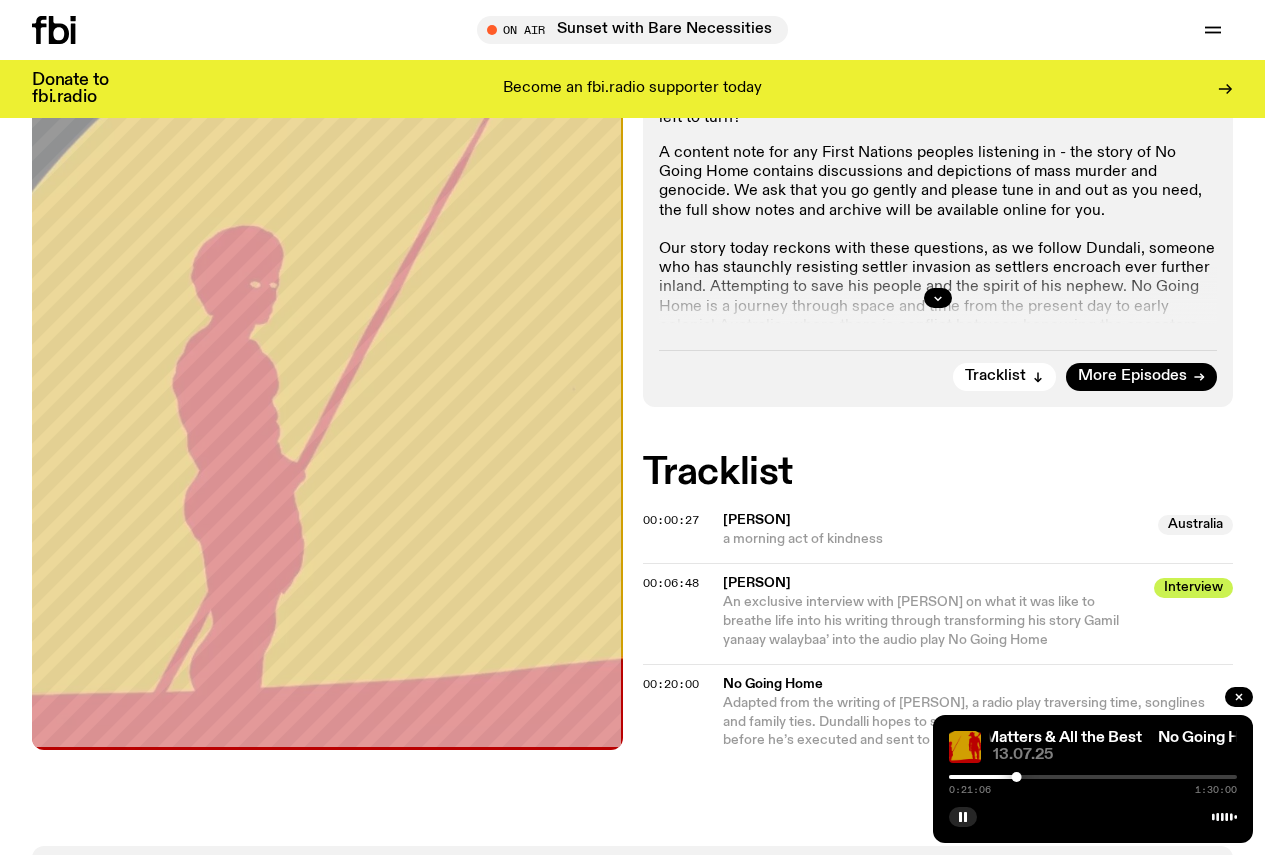 scroll, scrollTop: 466, scrollLeft: 0, axis: vertical 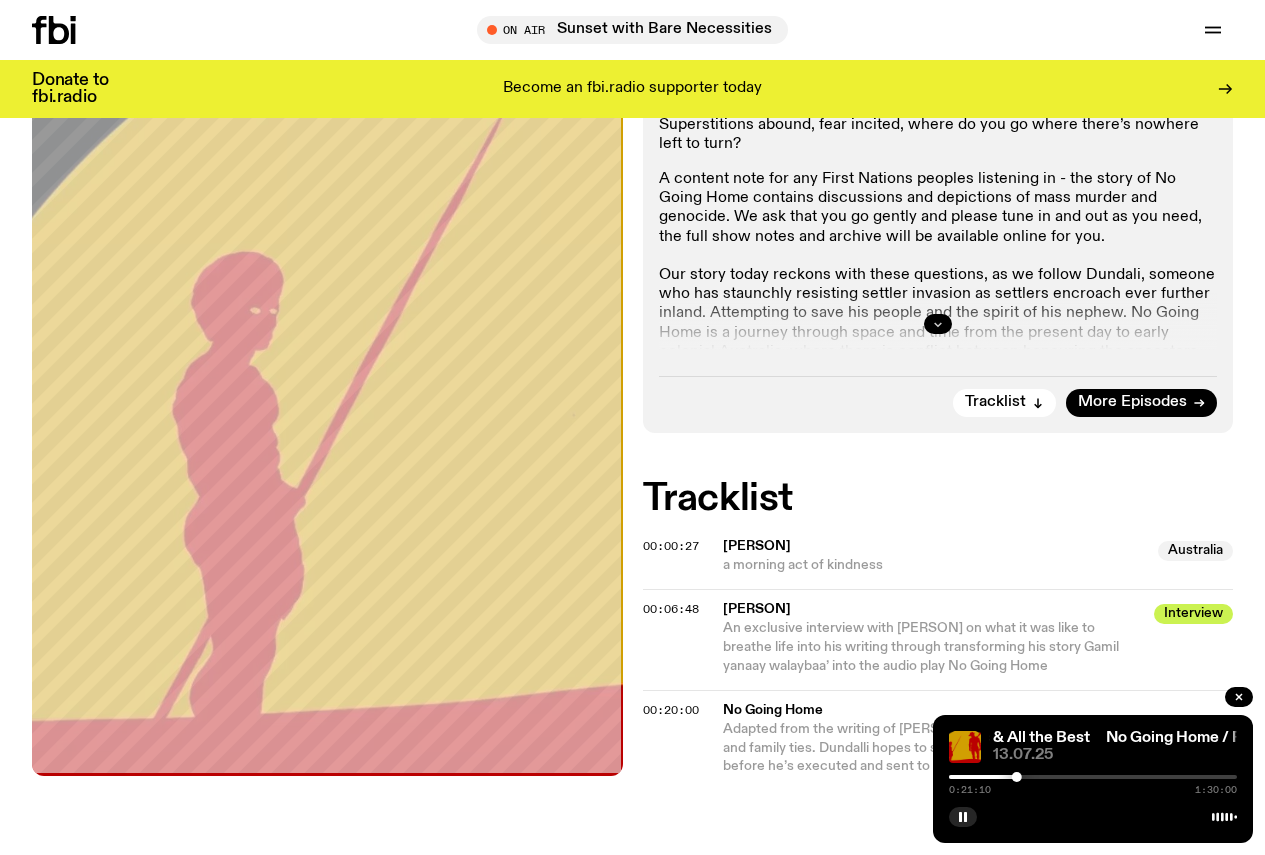 click 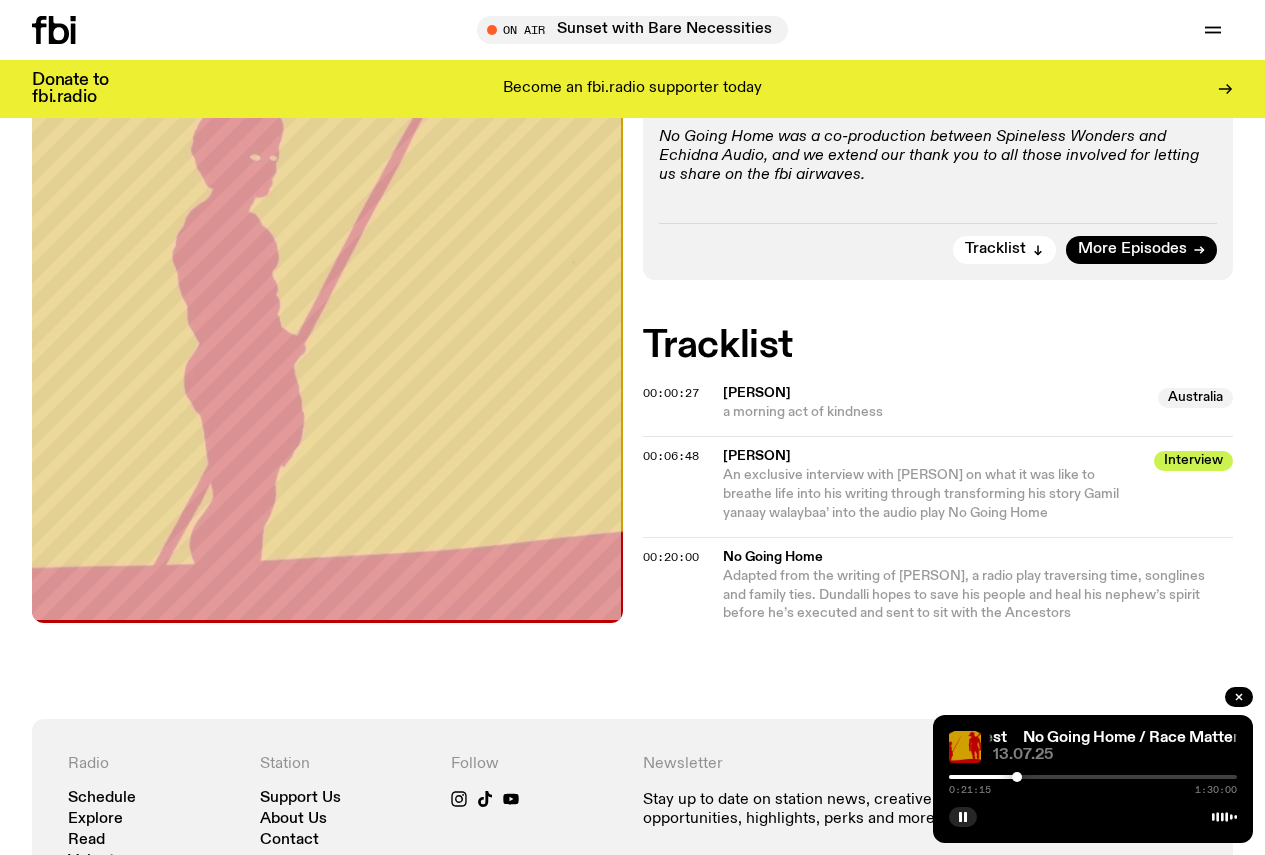 scroll, scrollTop: 966, scrollLeft: 0, axis: vertical 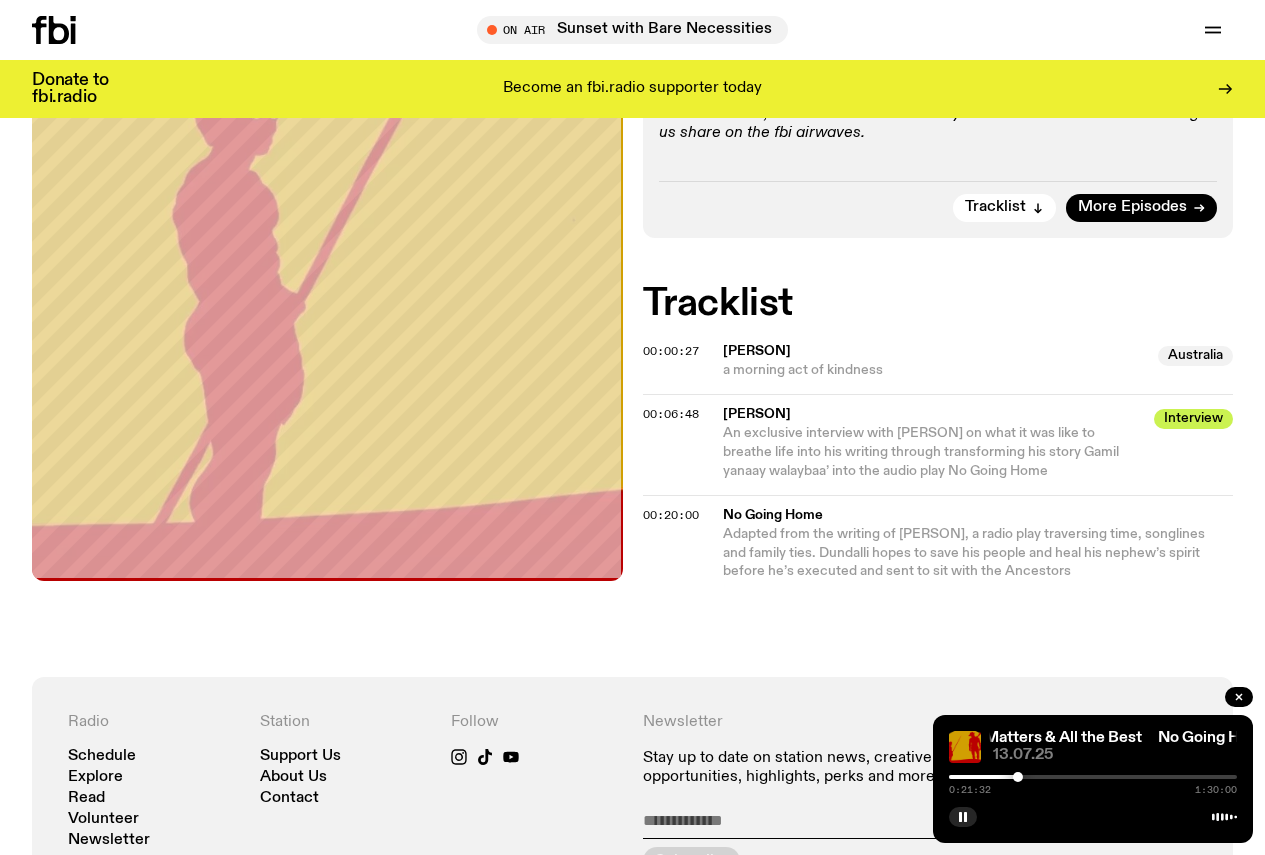 click at bounding box center [1093, 777] 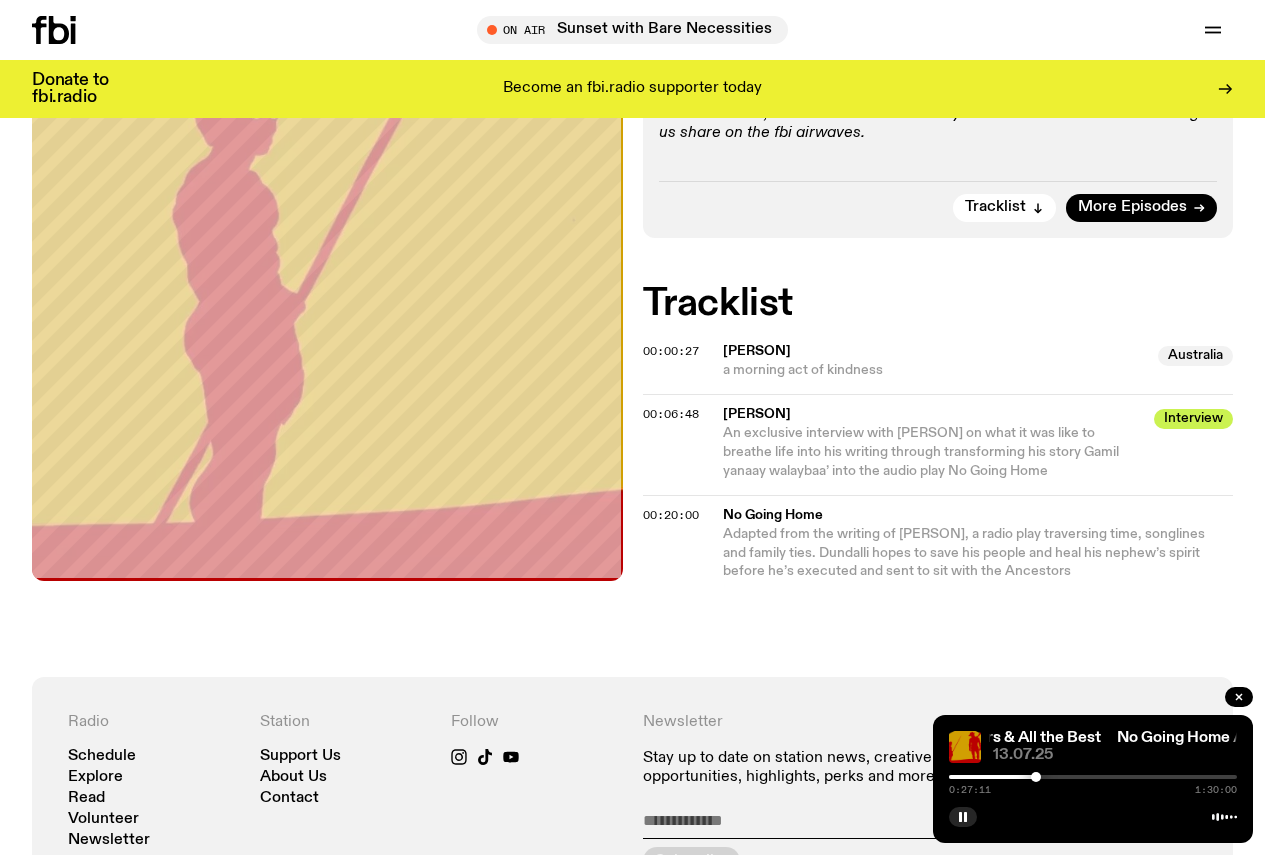 click at bounding box center [1036, 777] 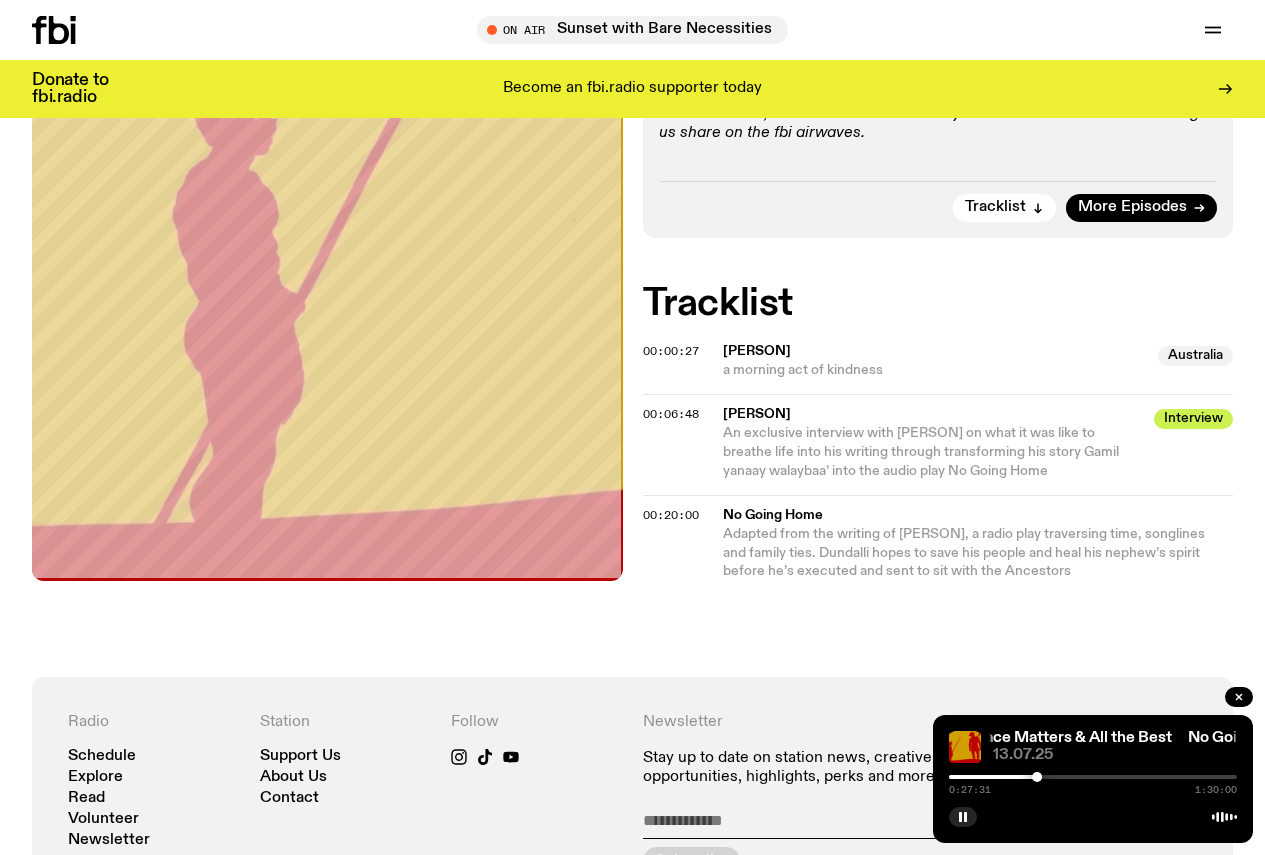 click at bounding box center [893, 777] 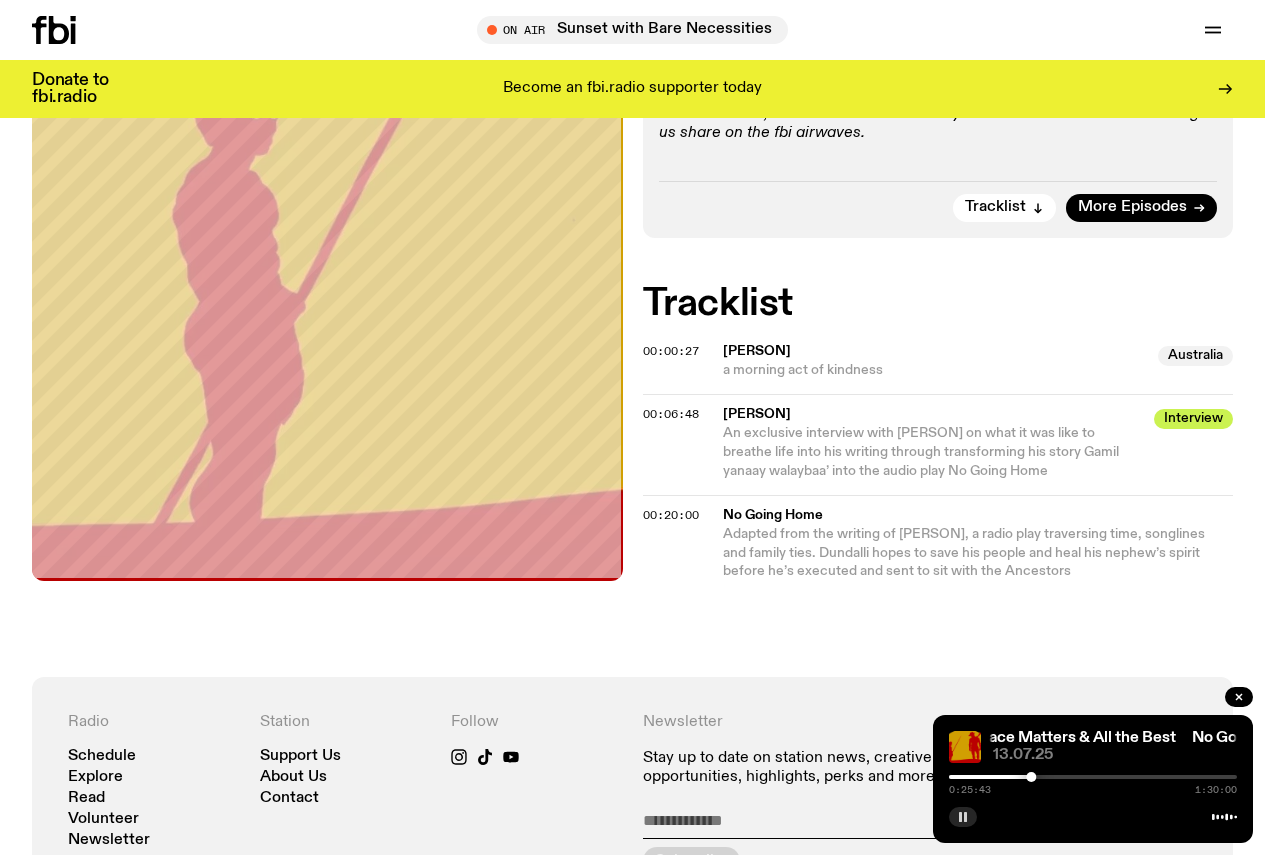 drag, startPoint x: 1095, startPoint y: 798, endPoint x: 959, endPoint y: 819, distance: 137.61177 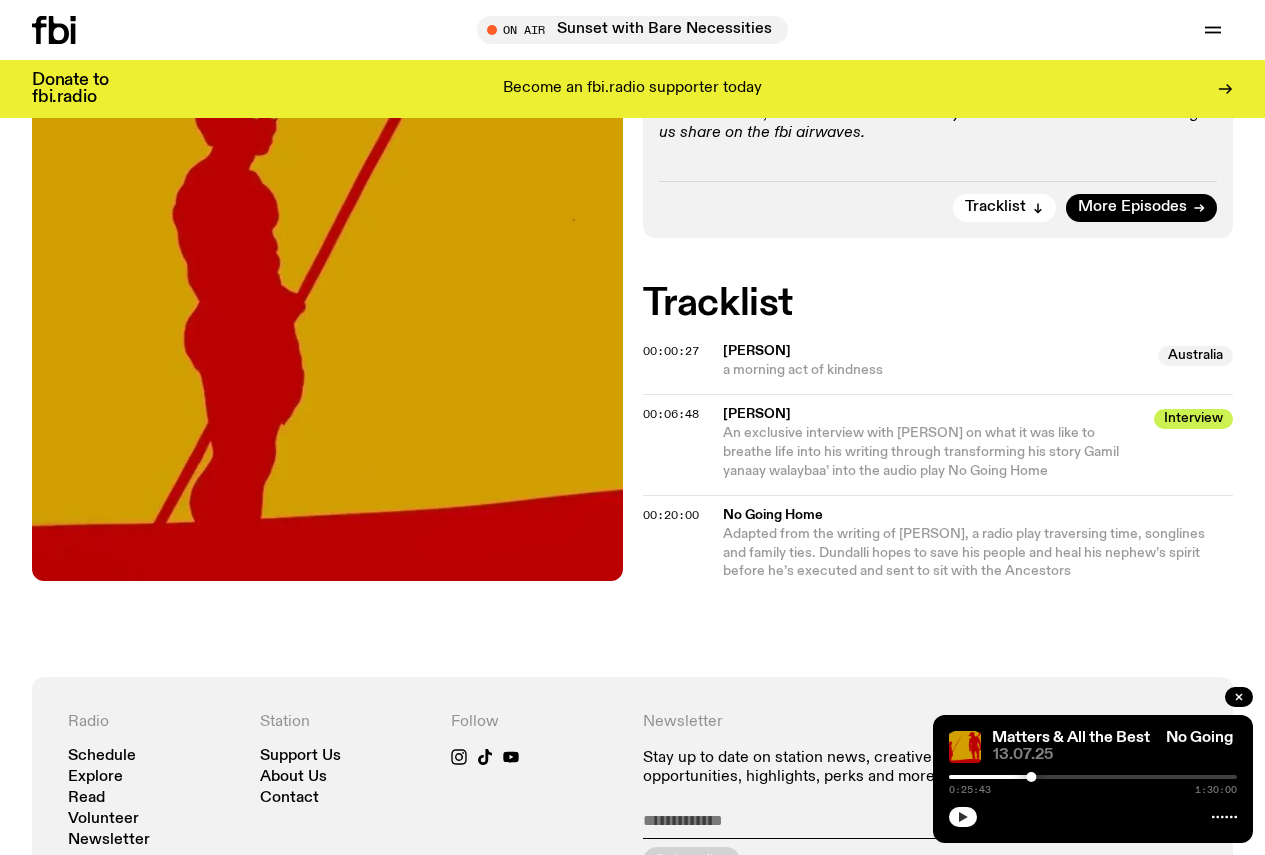 click on "0:25:43 1:30:00" at bounding box center [1093, 783] 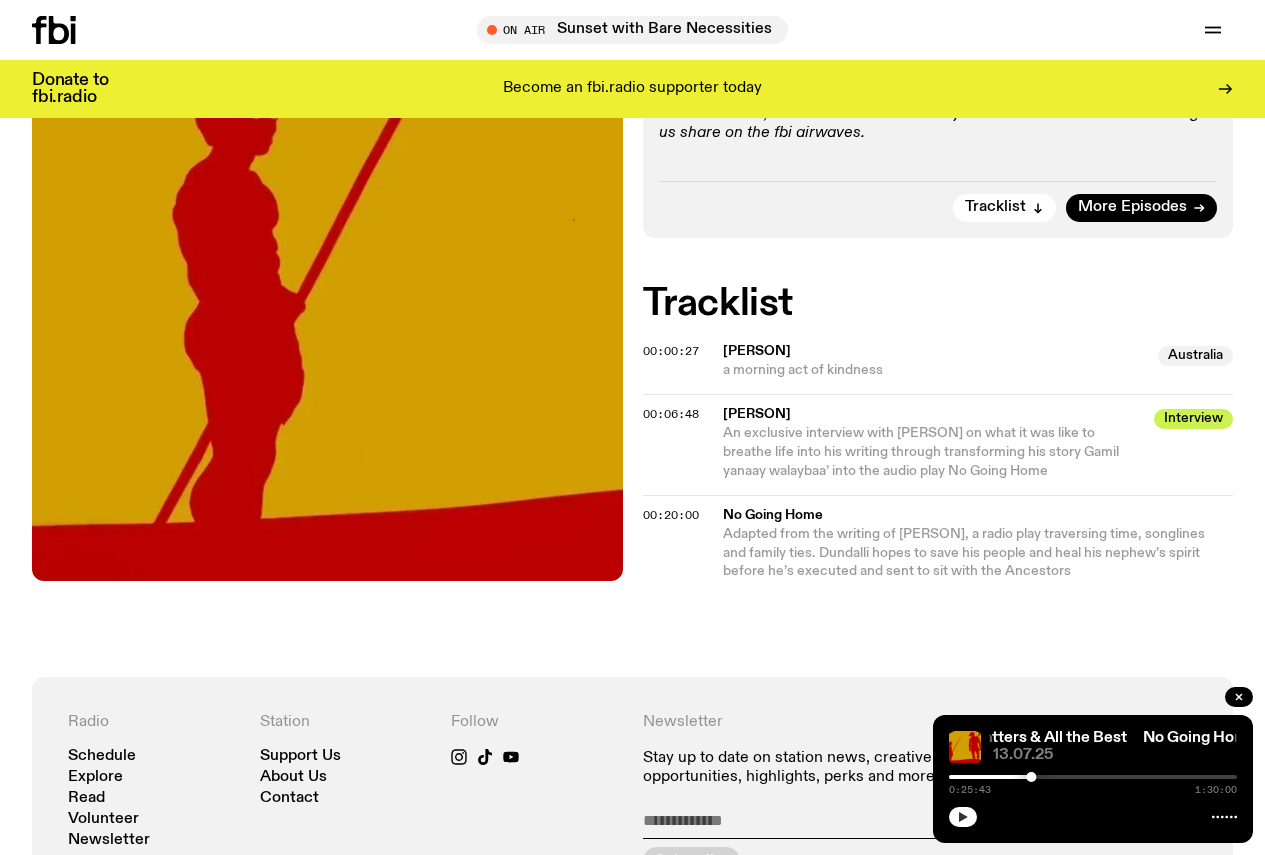 click at bounding box center (887, 777) 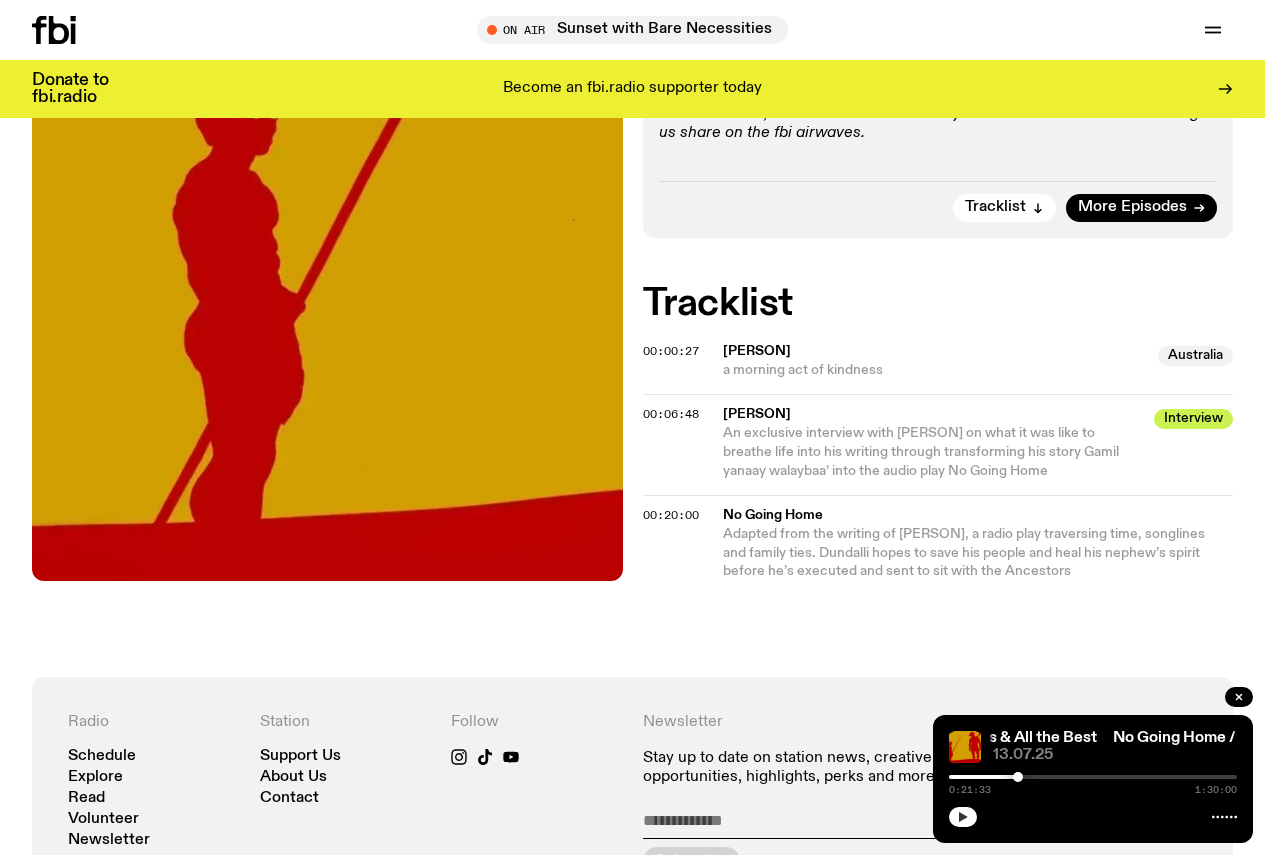 click 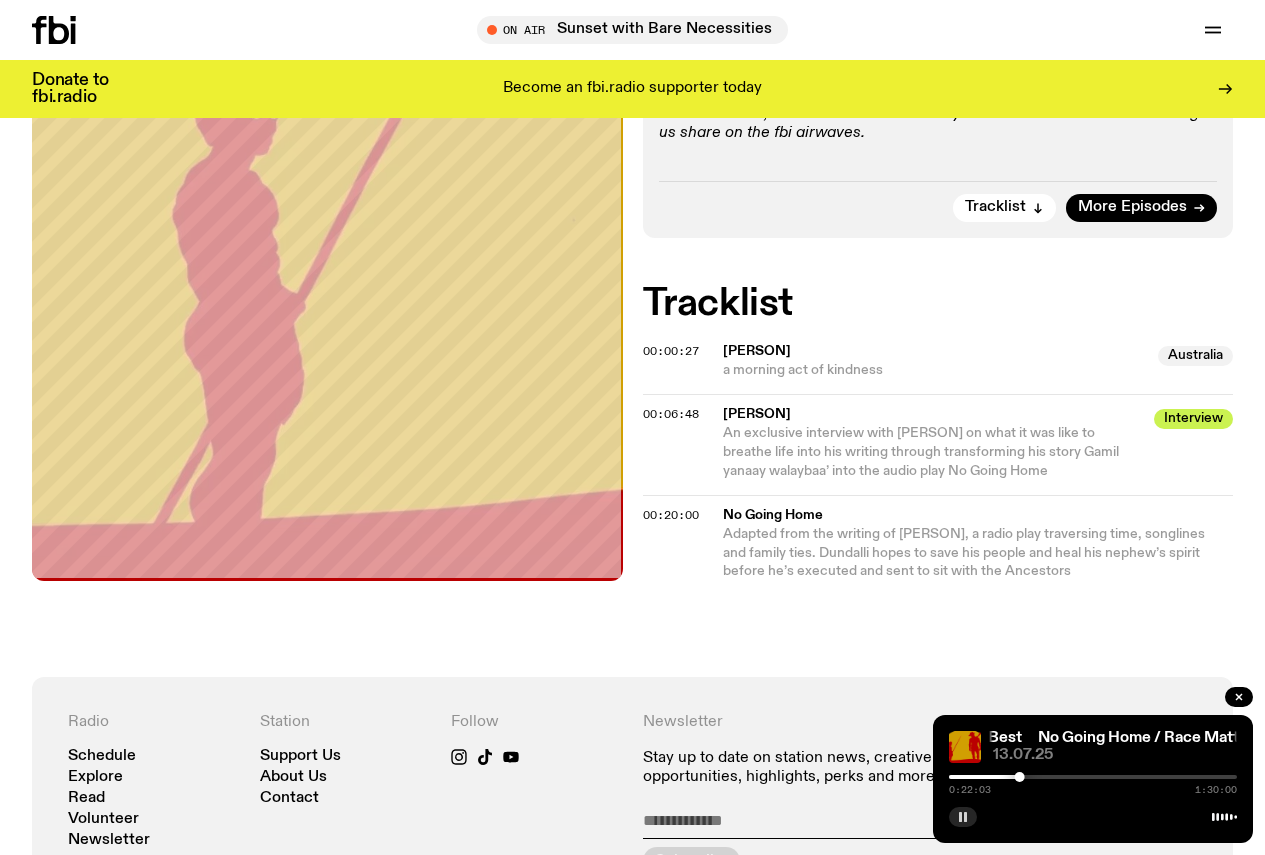 click 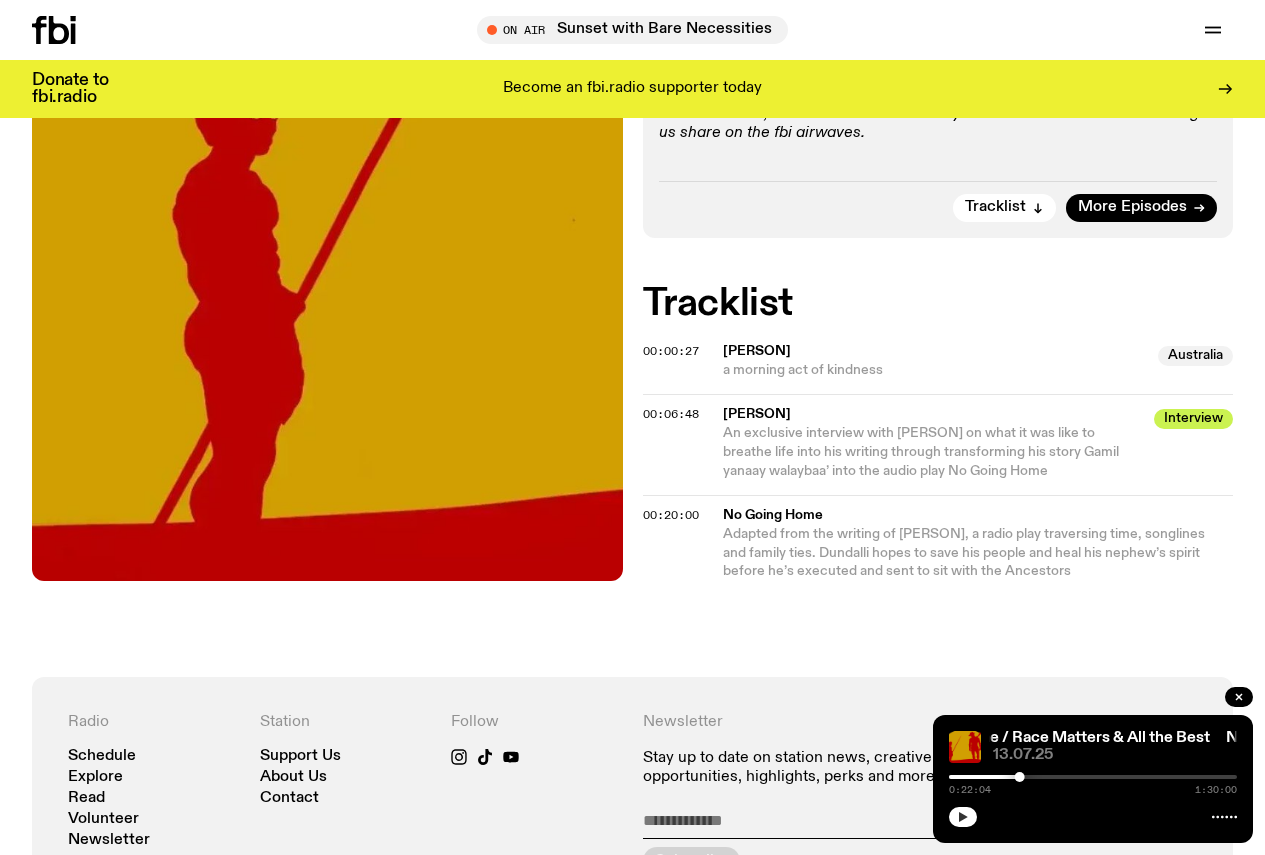 click 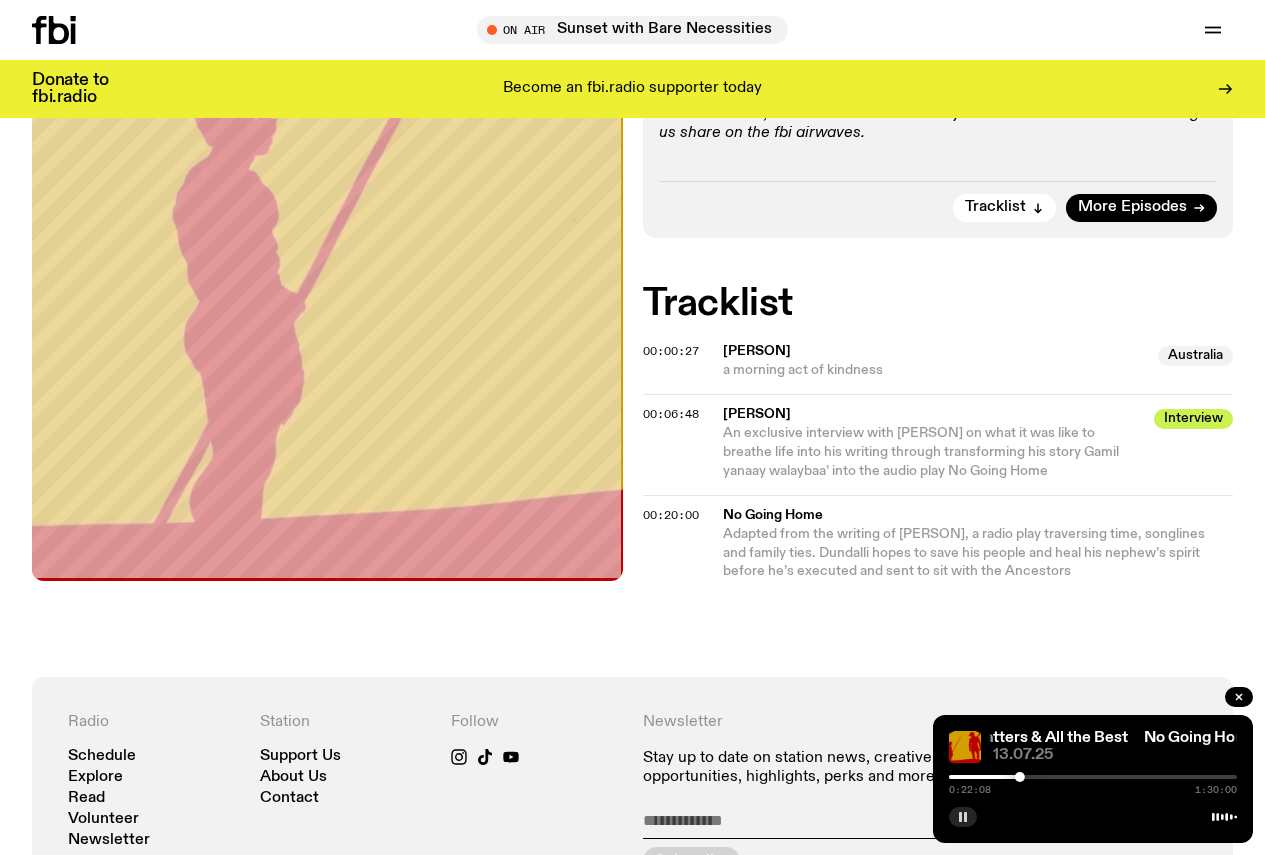 click on "0:22:08 1:30:00" at bounding box center [1093, 783] 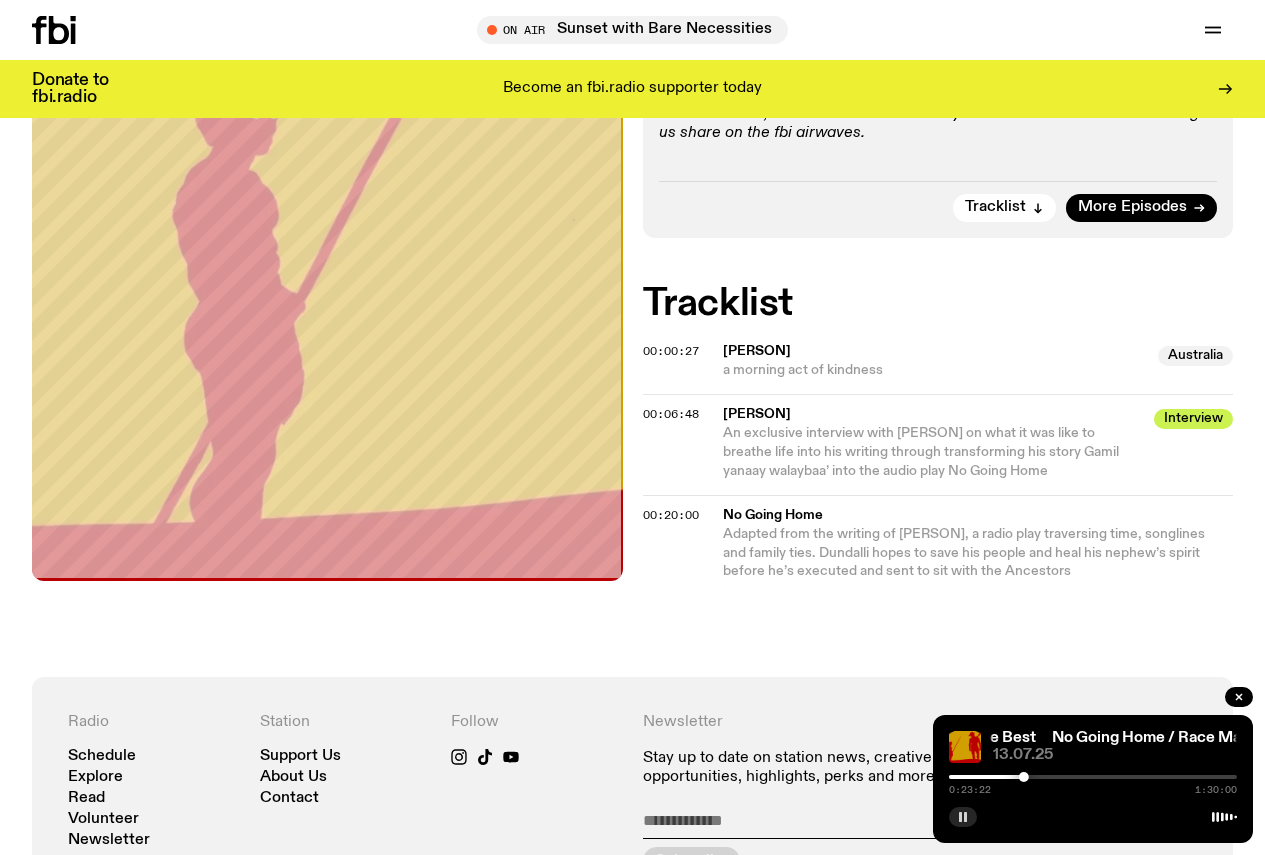 click 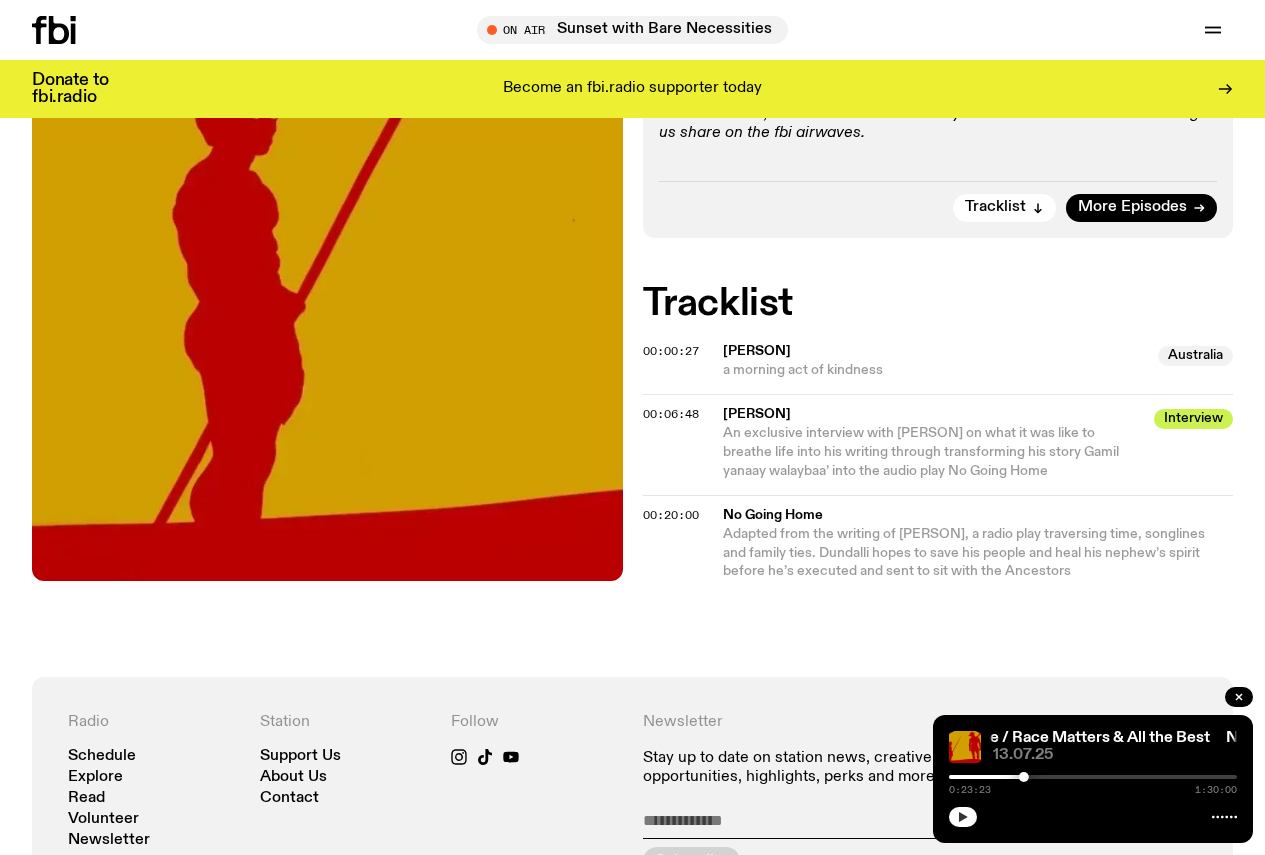 click 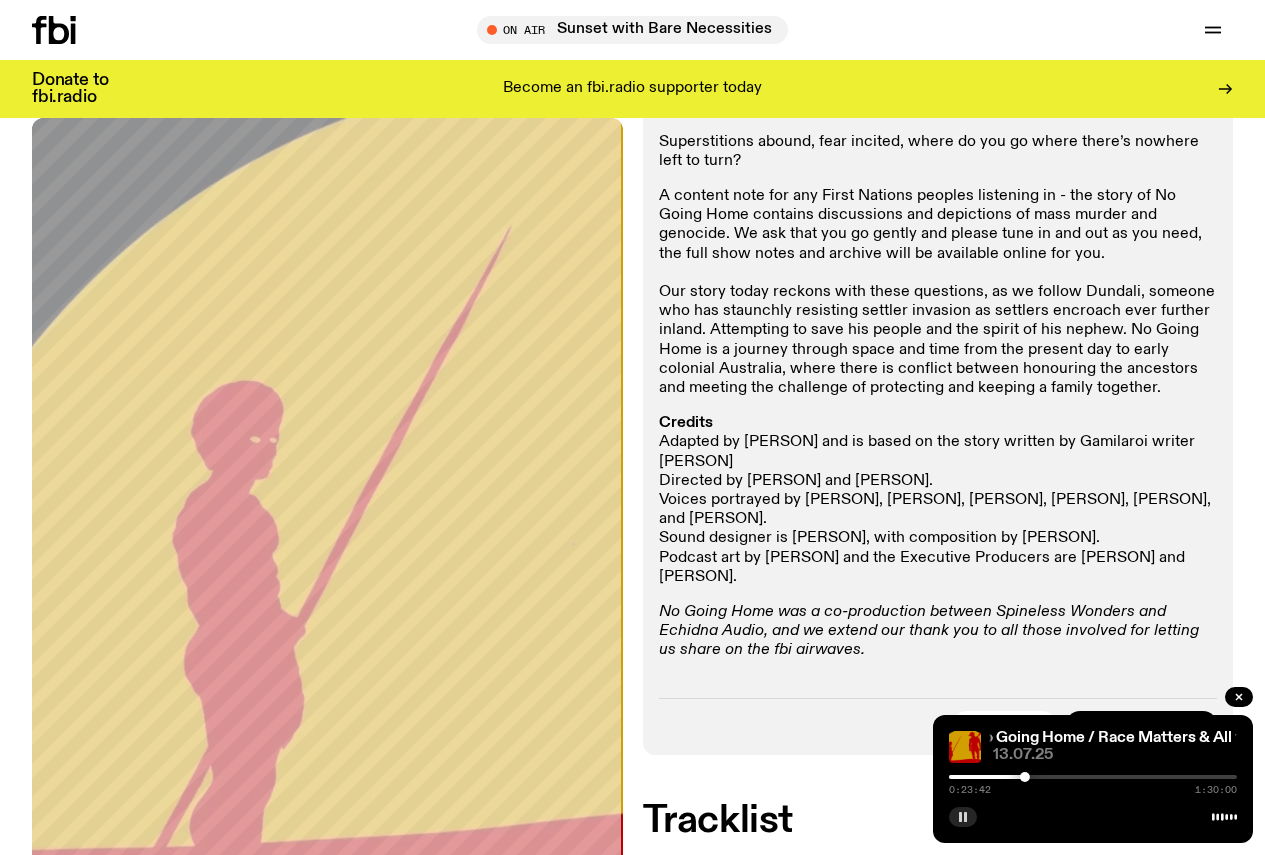 scroll, scrollTop: 495, scrollLeft: 0, axis: vertical 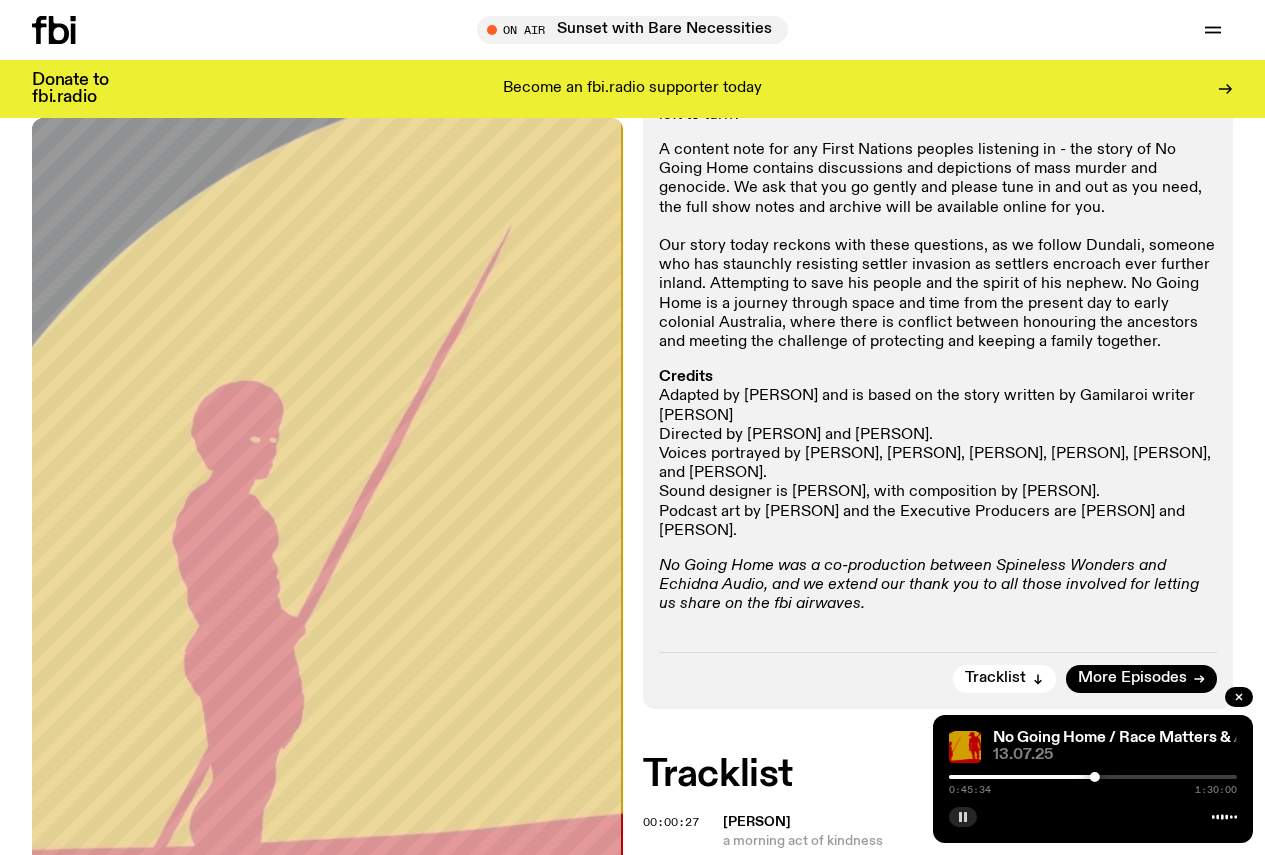 click 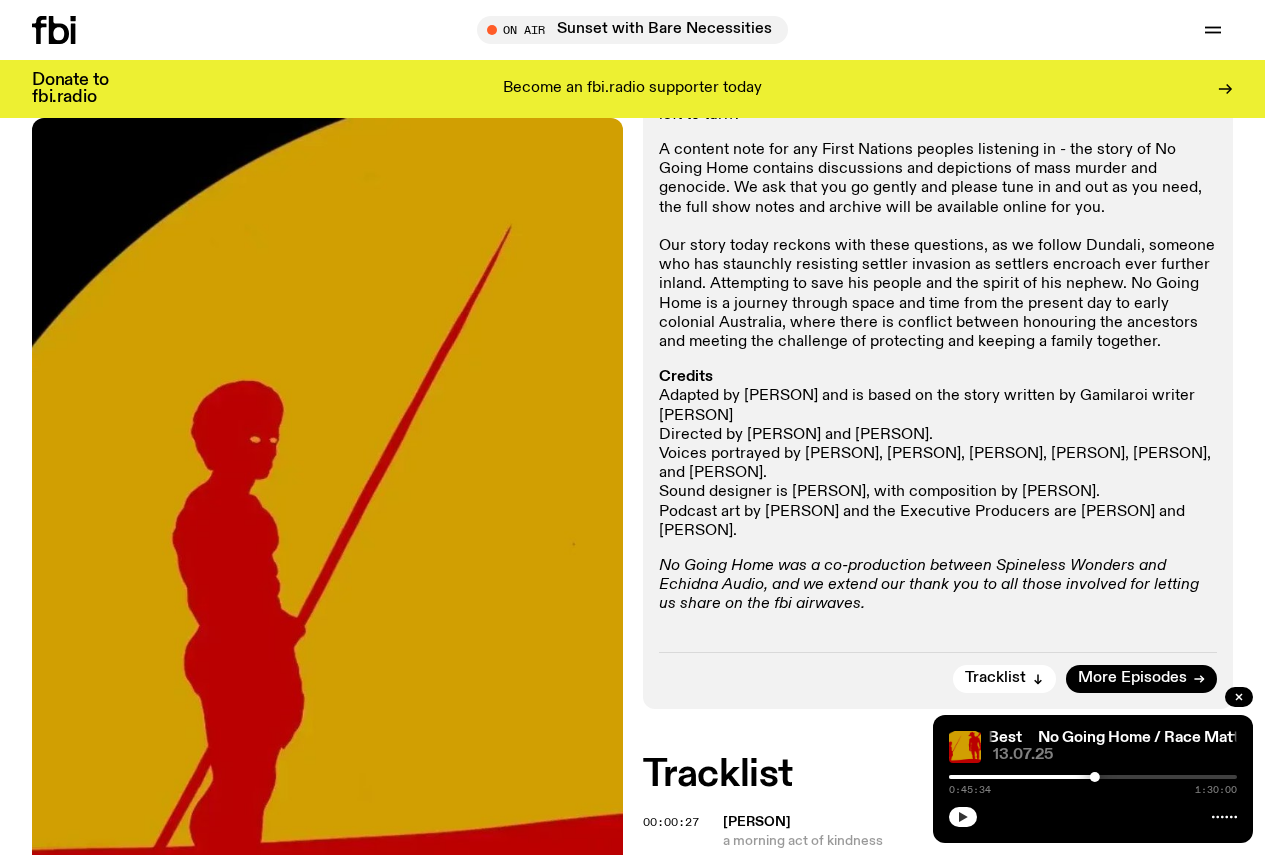 click 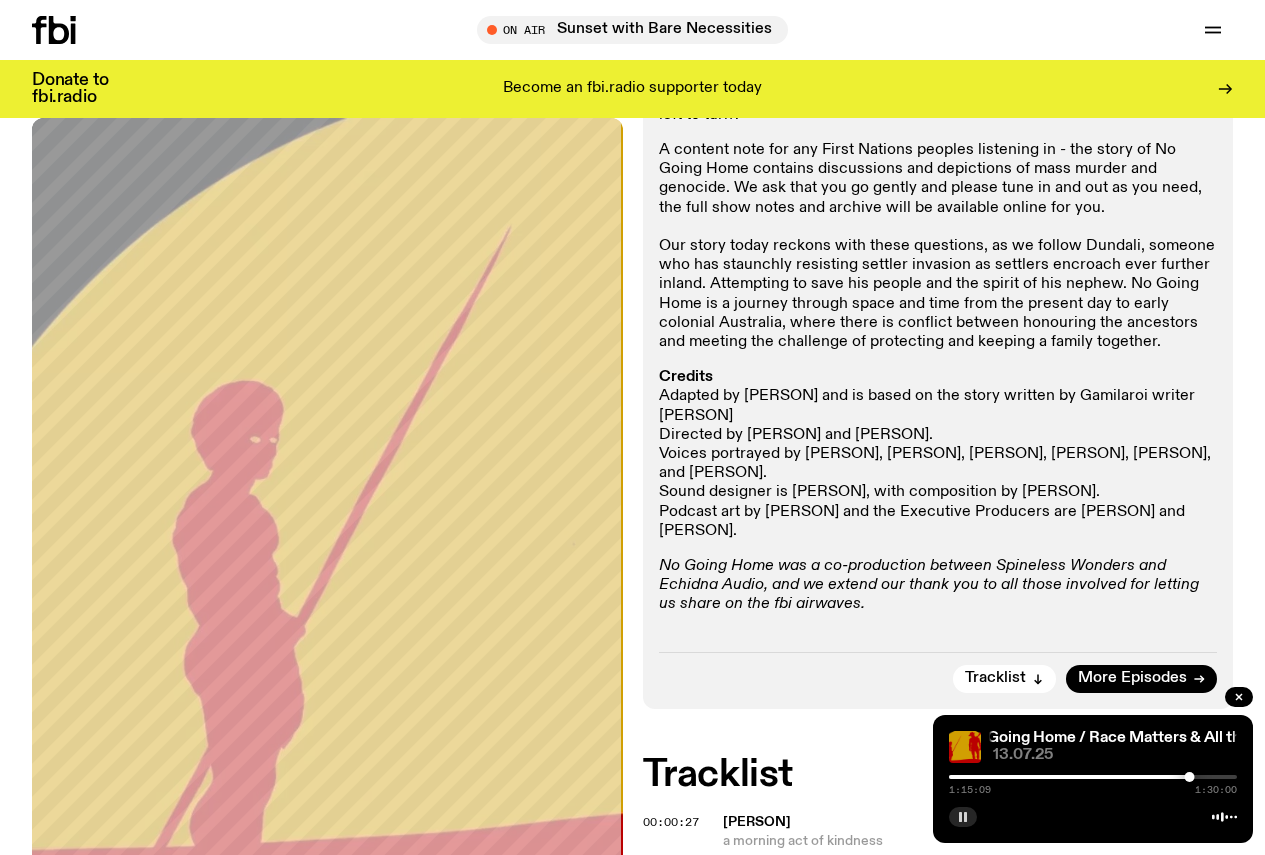 click 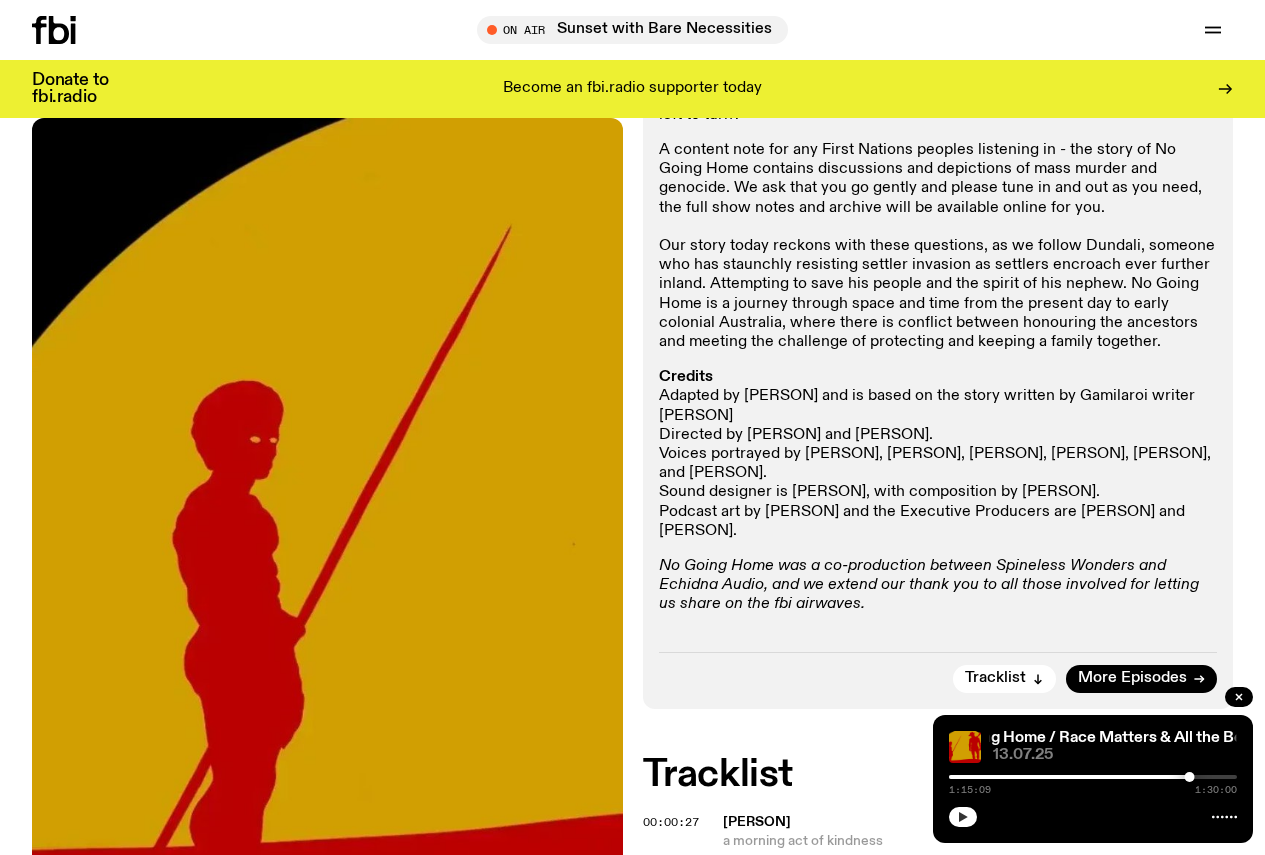 click 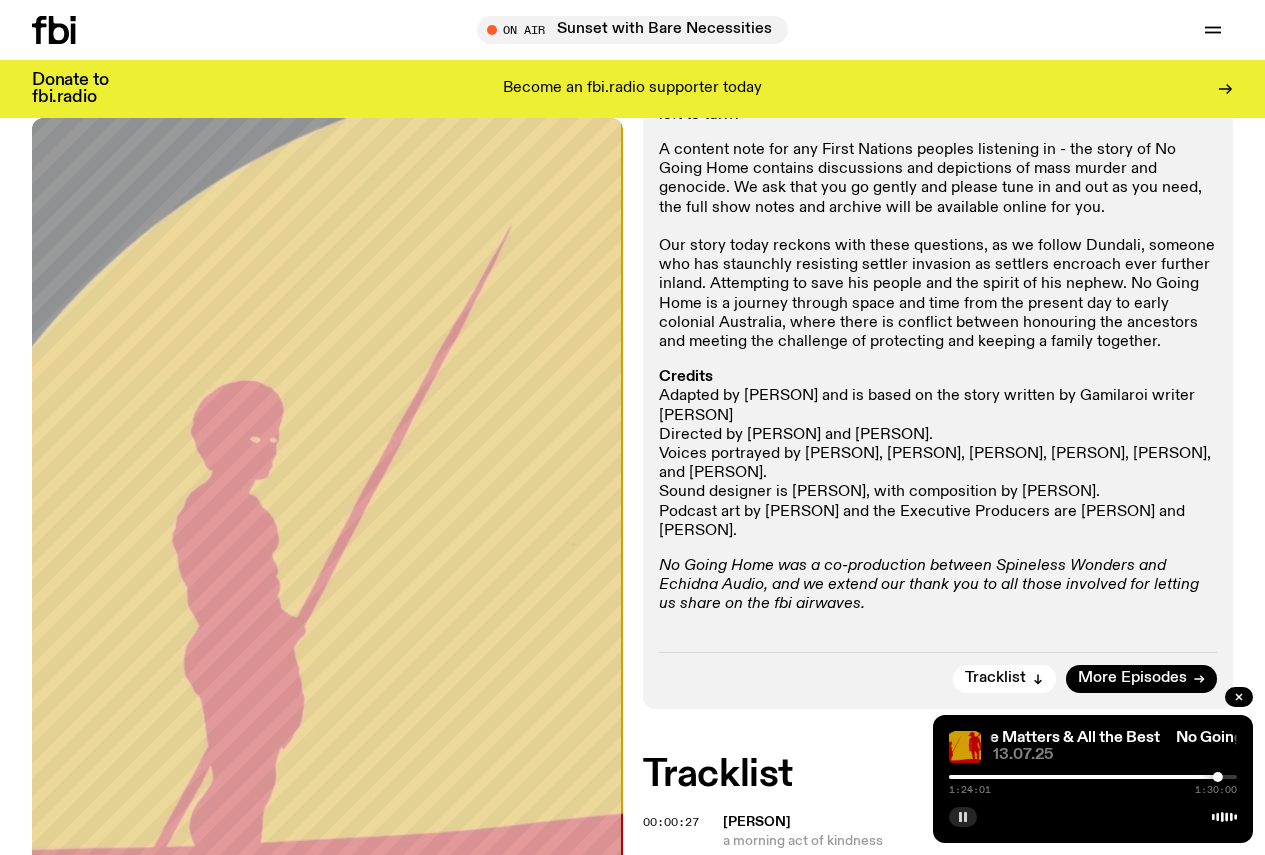 click 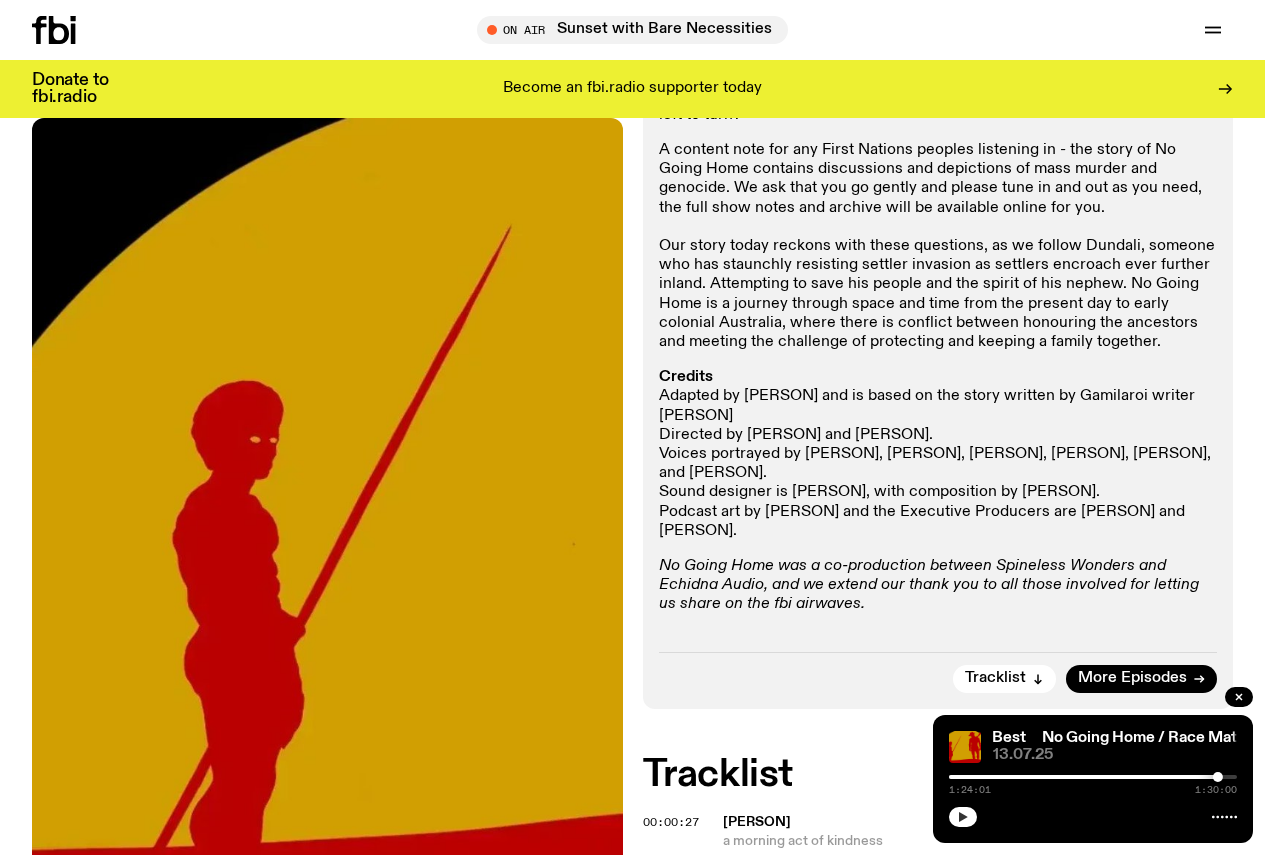 click 